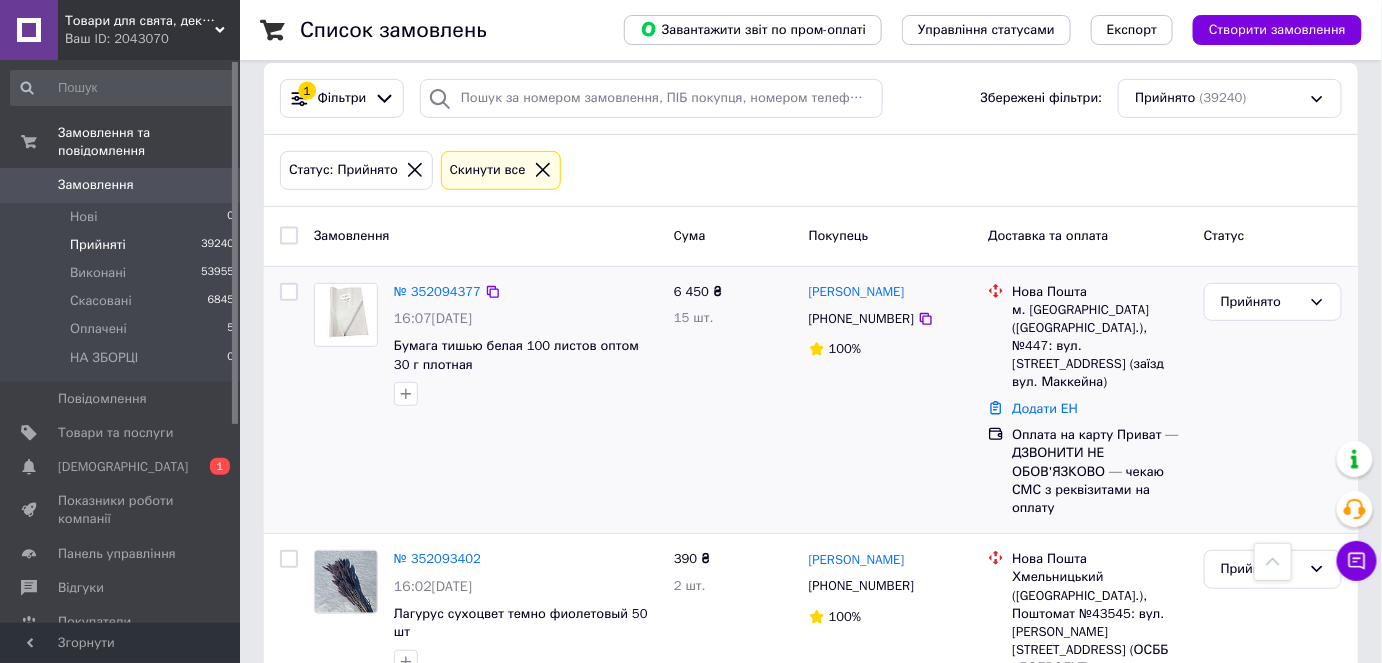 scroll, scrollTop: 0, scrollLeft: 0, axis: both 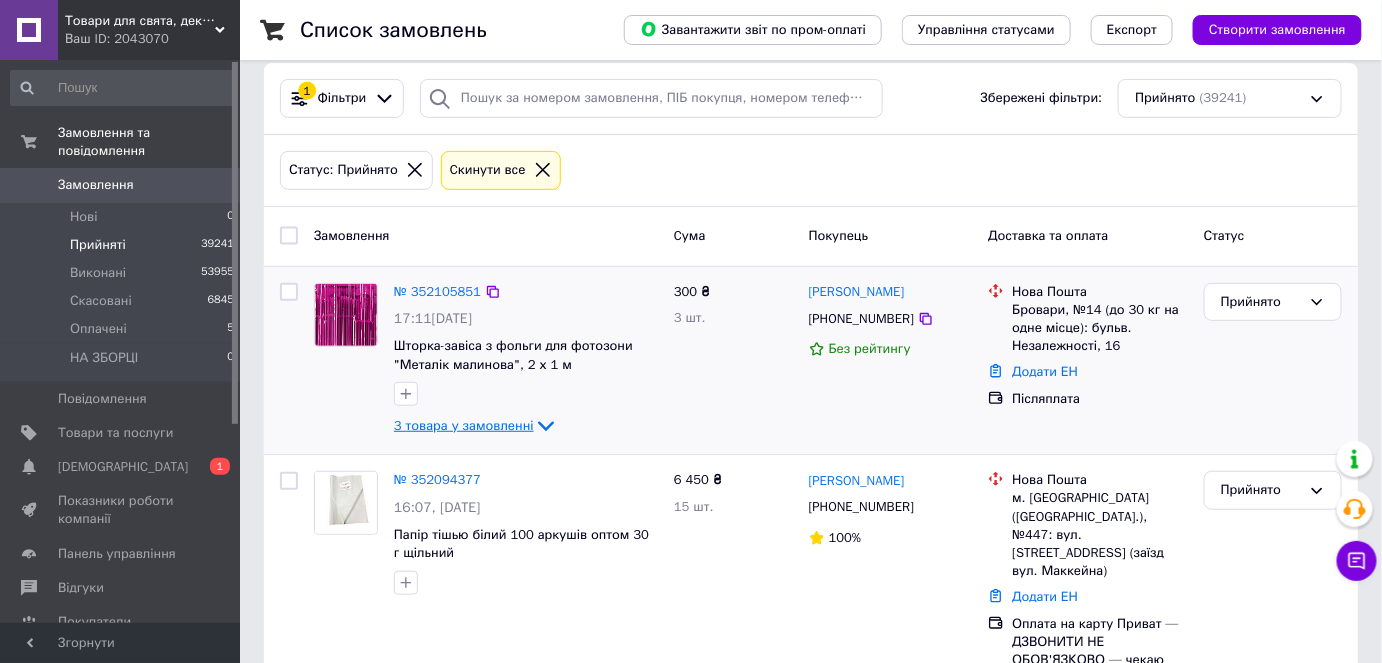 click on "3 товара у замовленні" at bounding box center [464, 425] 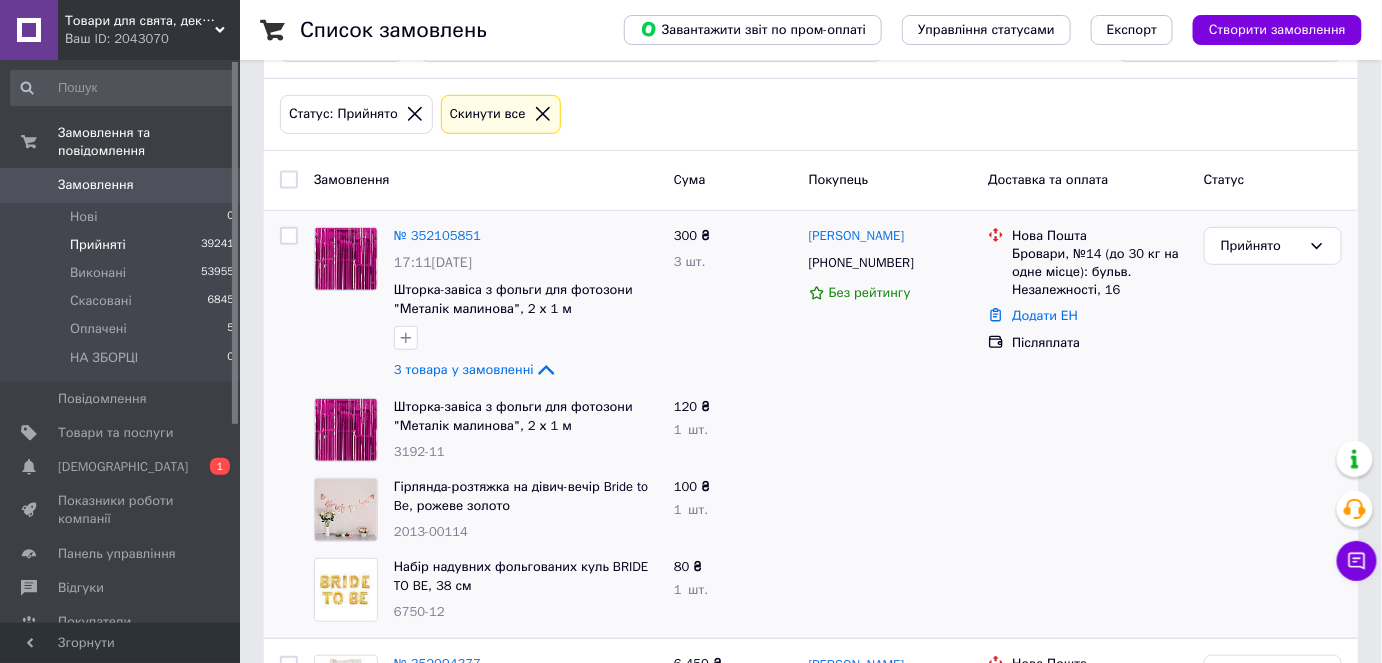 scroll, scrollTop: 181, scrollLeft: 0, axis: vertical 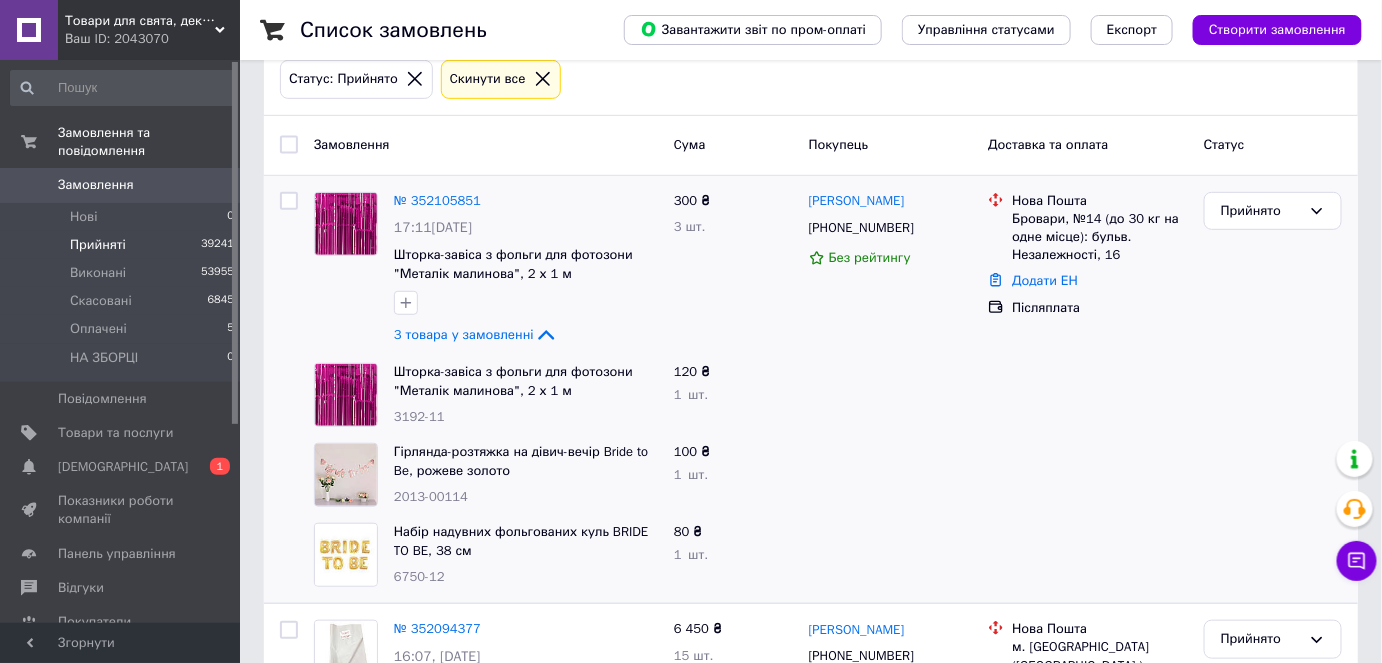 click on "№ 352105851" at bounding box center (437, 200) 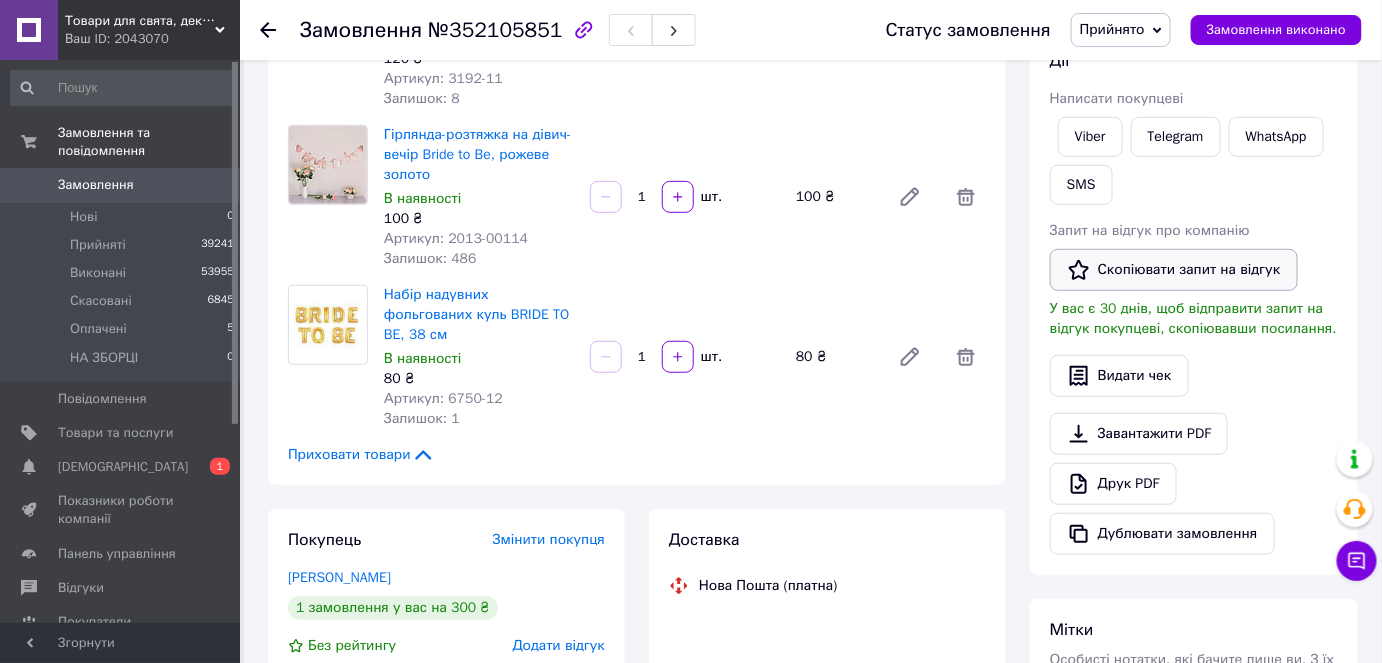 scroll, scrollTop: 272, scrollLeft: 0, axis: vertical 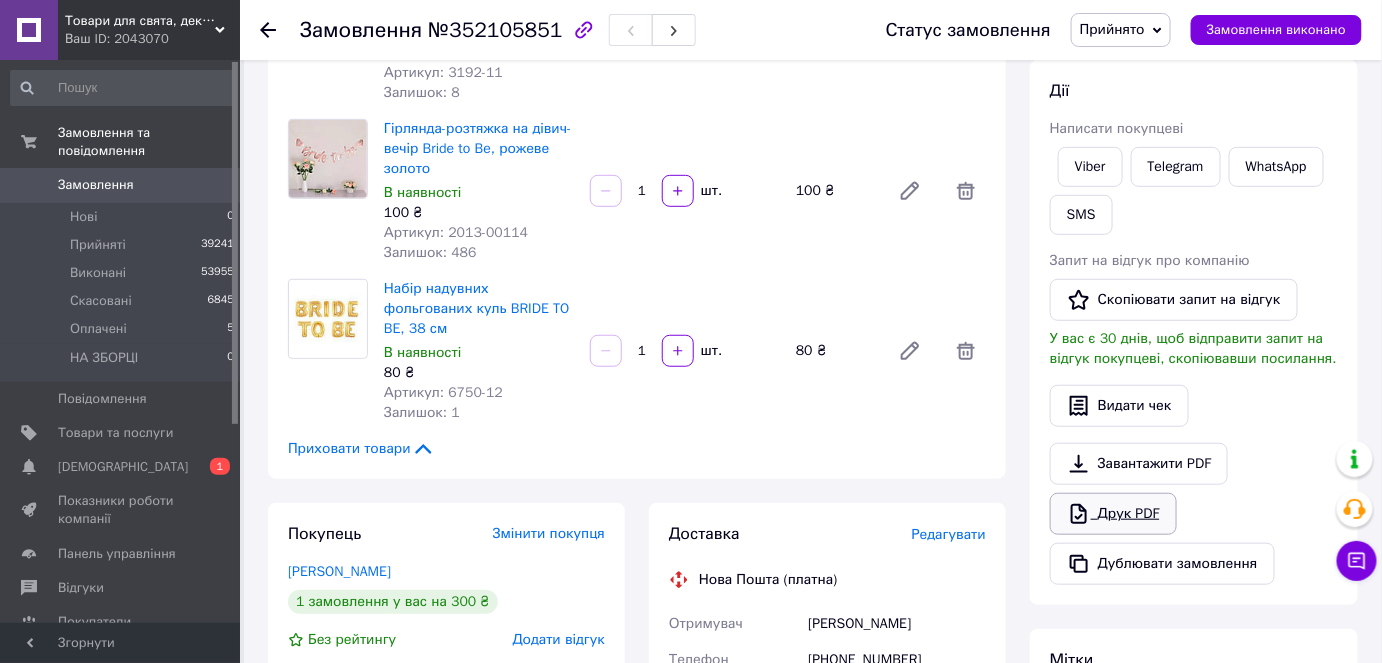 click on "Друк PDF" at bounding box center [1113, 514] 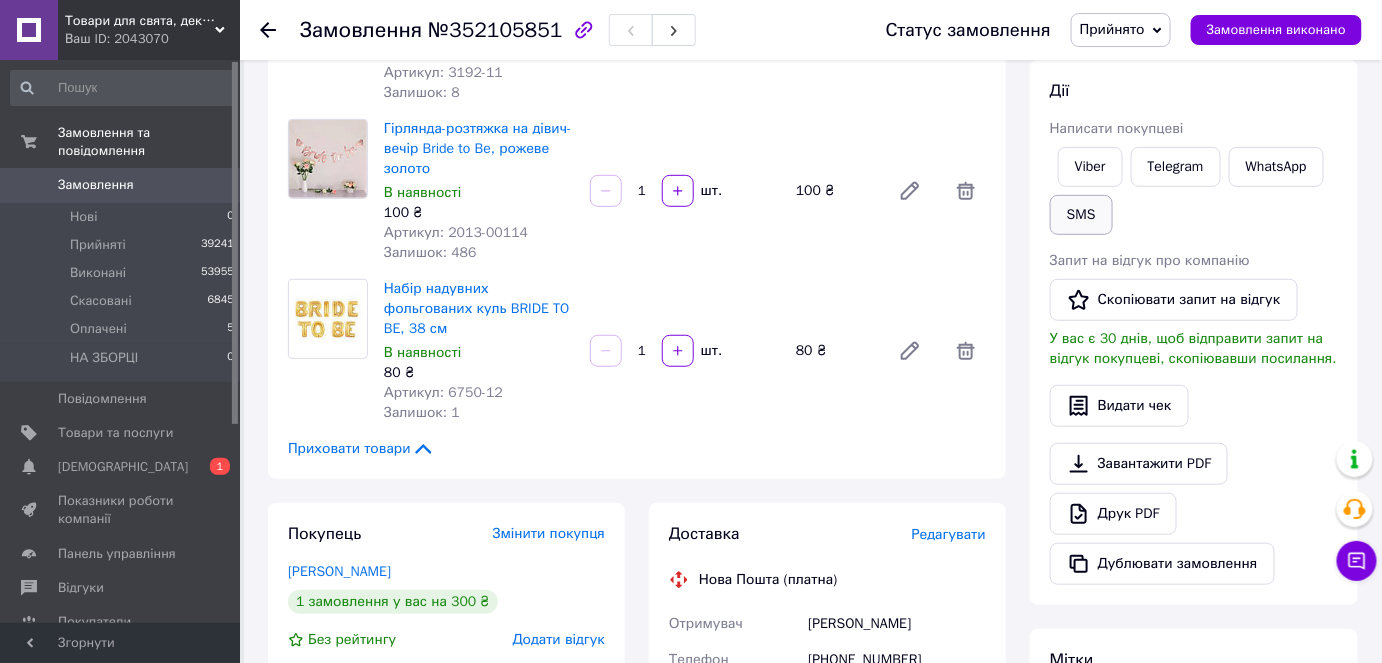 click on "SMS" at bounding box center (1081, 215) 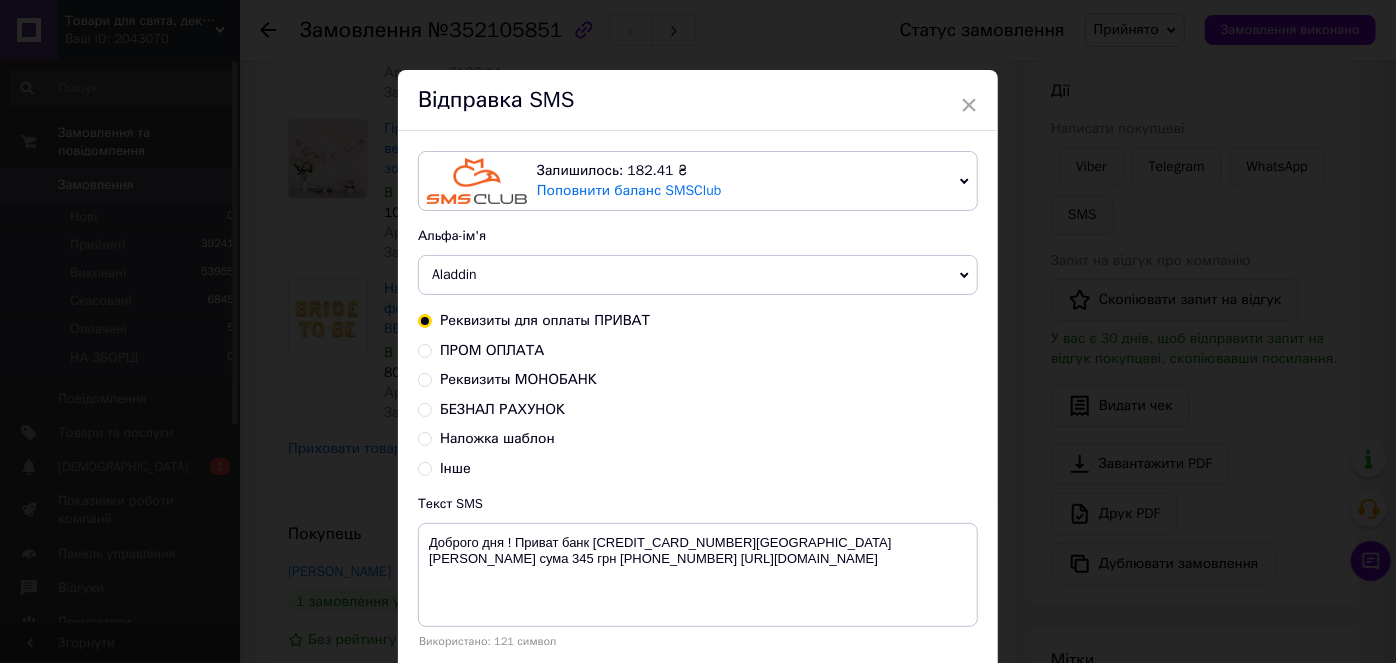 click on "Наложка шаблон" at bounding box center [497, 438] 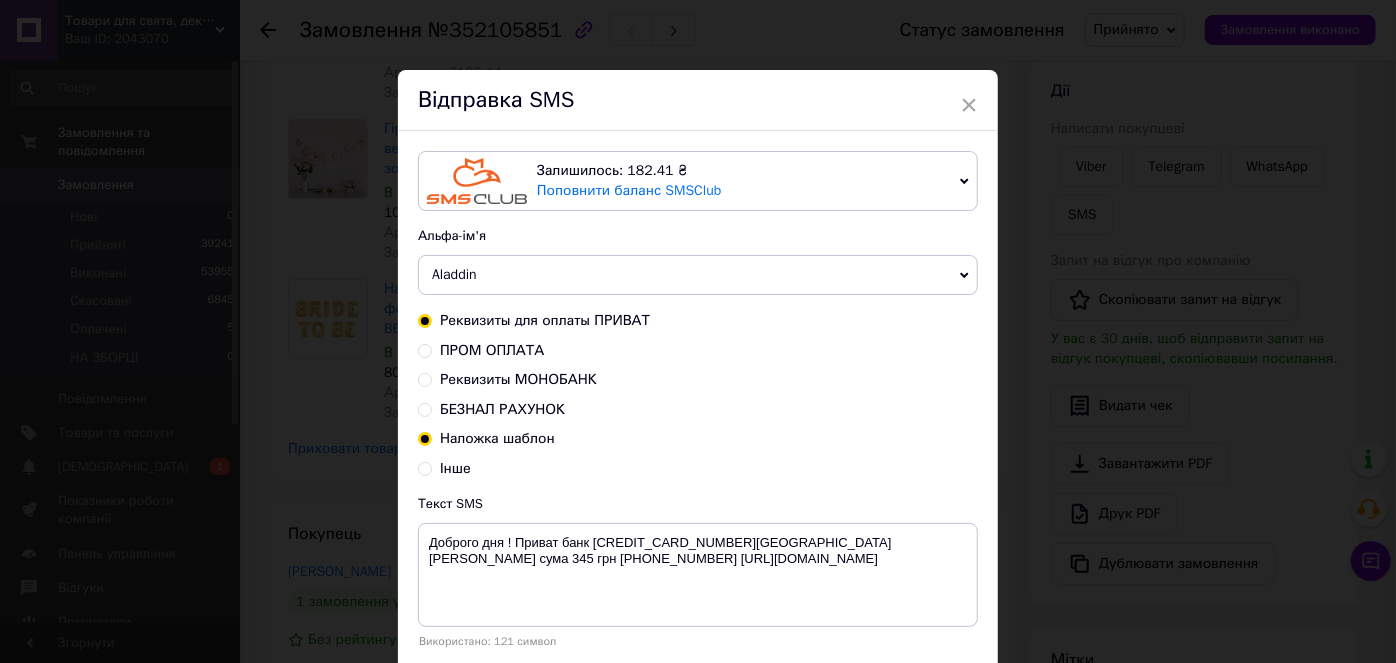 radio on "true" 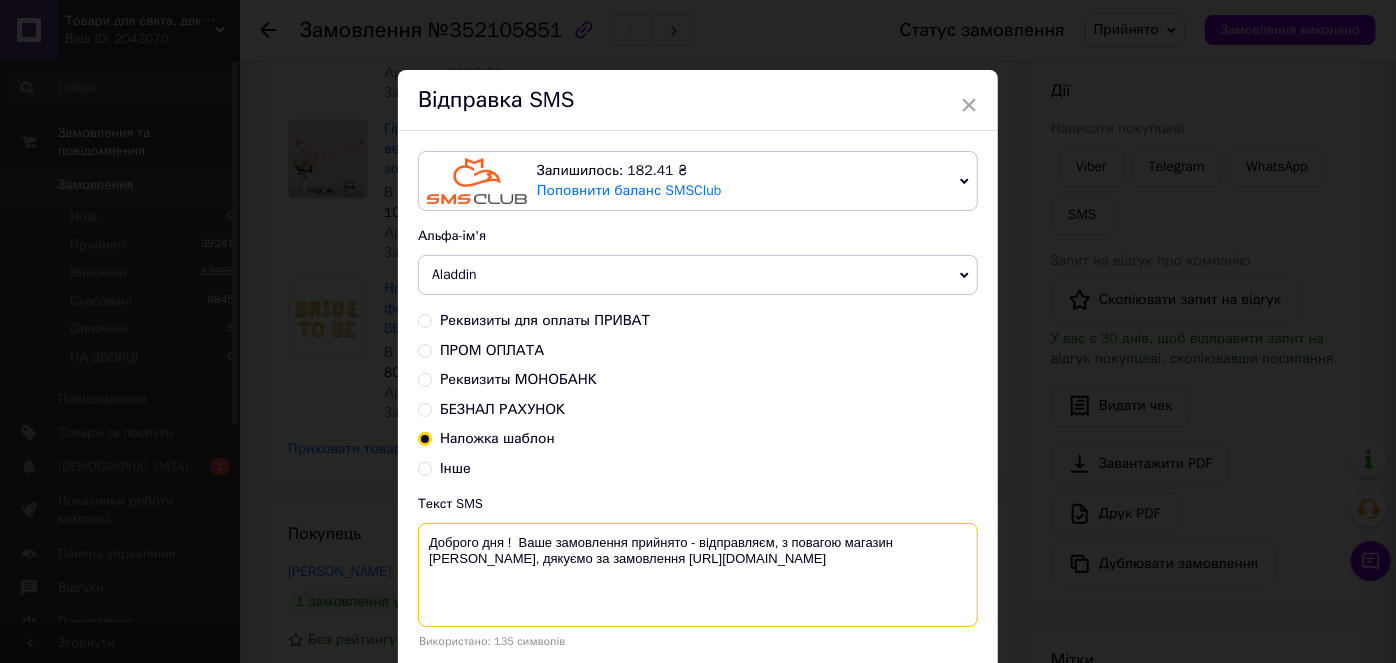 drag, startPoint x: 427, startPoint y: 533, endPoint x: 784, endPoint y: 564, distance: 358.3434 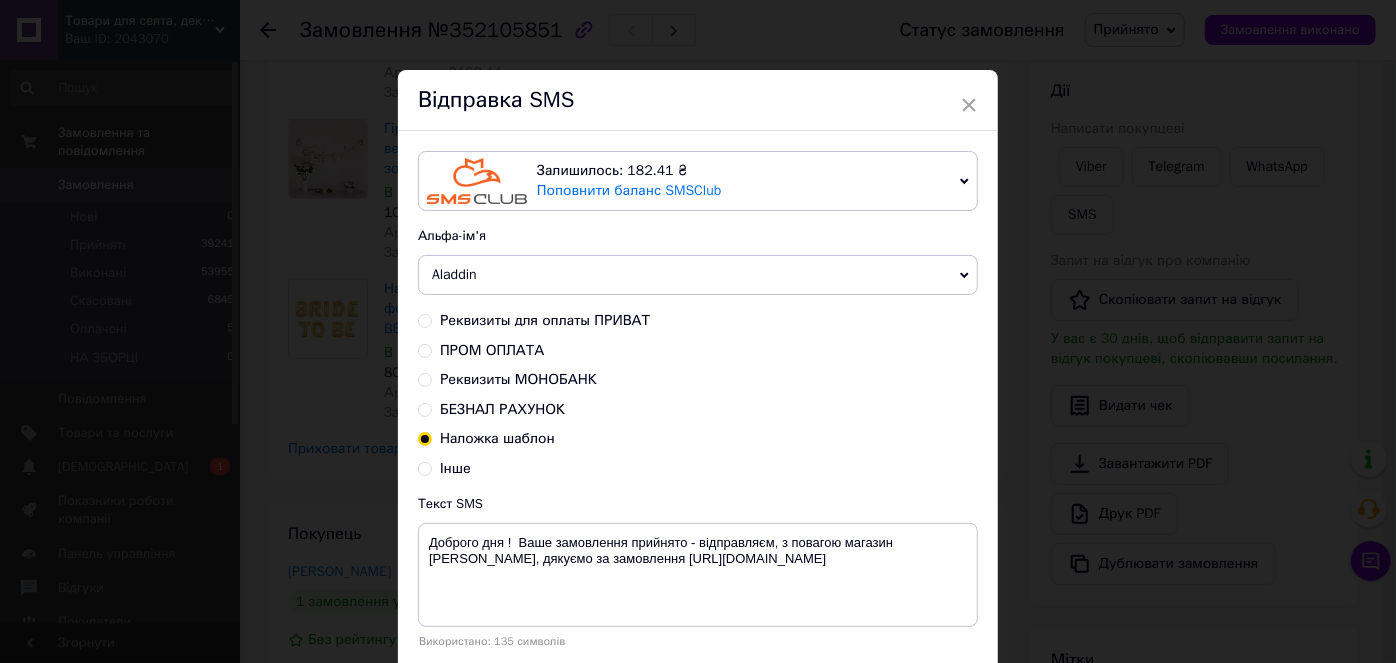 click on "× Відправка SMS Залишилось: 182.41 ₴ Поповнити баланс SMSClub Підключити LetsAds Альфа-ім'я  Aladdin +380********* VashZakaz Shop Zakaz Оновити список альфа-імен Реквизиты для оплаты ПРИВАТ ПРОМ ОПЛАТА Реквизиты МОНОБАНК БЕЗНАЛ РАХУНОК Наложка шаблон Інше Текст SMS Доброго дня !  Ваше замовлення прийнято - відправляєм, з повагою магазин Аладдін, дякуємо за замовлення https://decor-i-podarki.com.ua/ Використано: 135 символів Скасувати   Відправити" at bounding box center (698, 331) 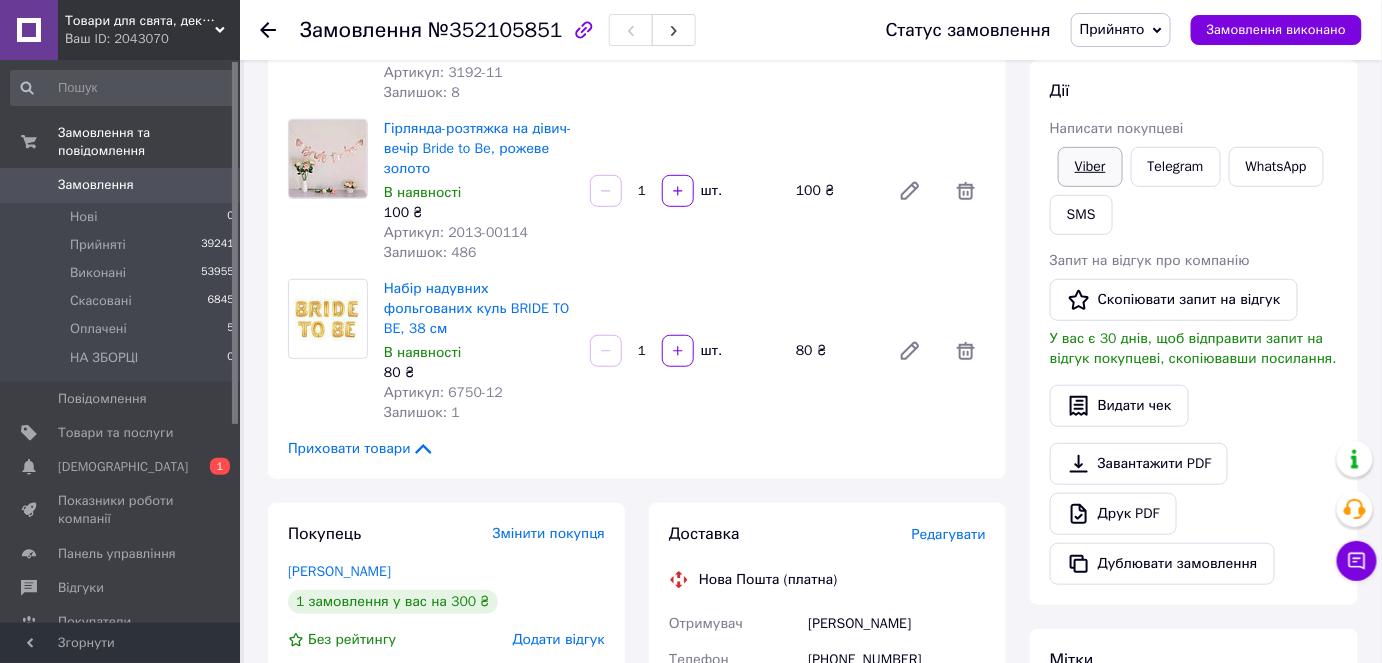 click on "Viber" at bounding box center [1090, 167] 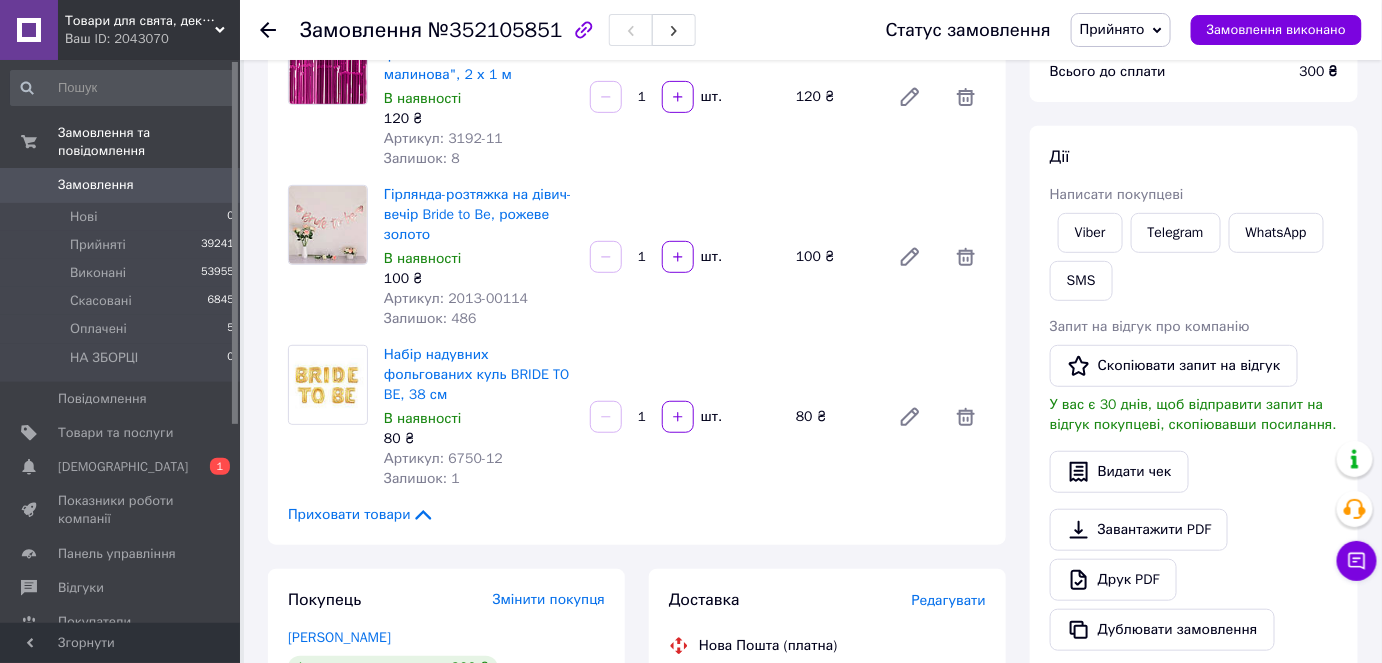 scroll, scrollTop: 90, scrollLeft: 0, axis: vertical 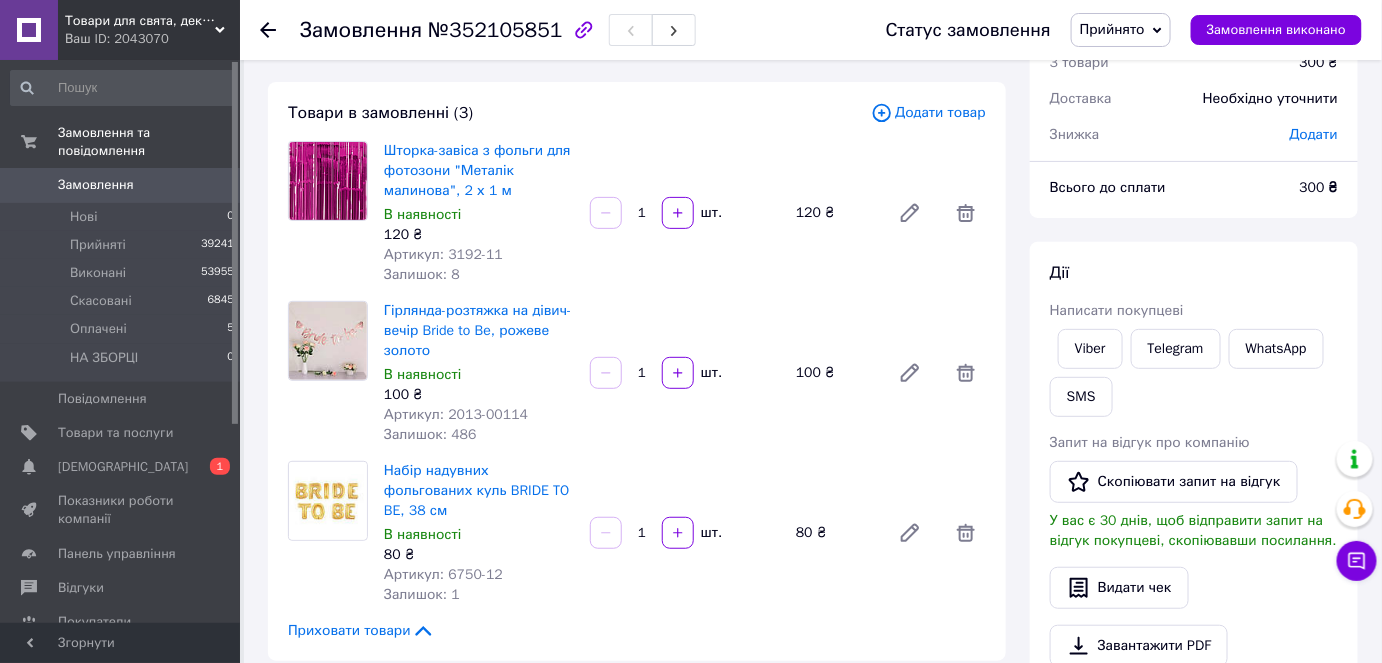 click 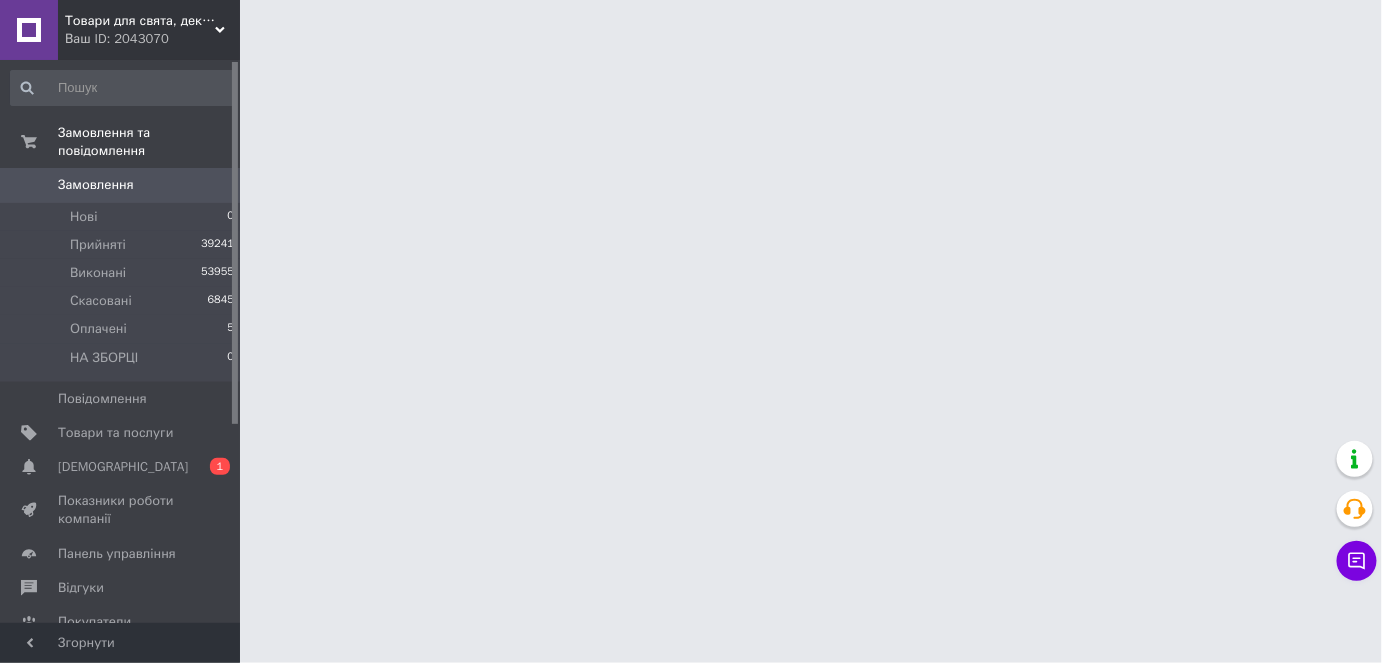 scroll, scrollTop: 0, scrollLeft: 0, axis: both 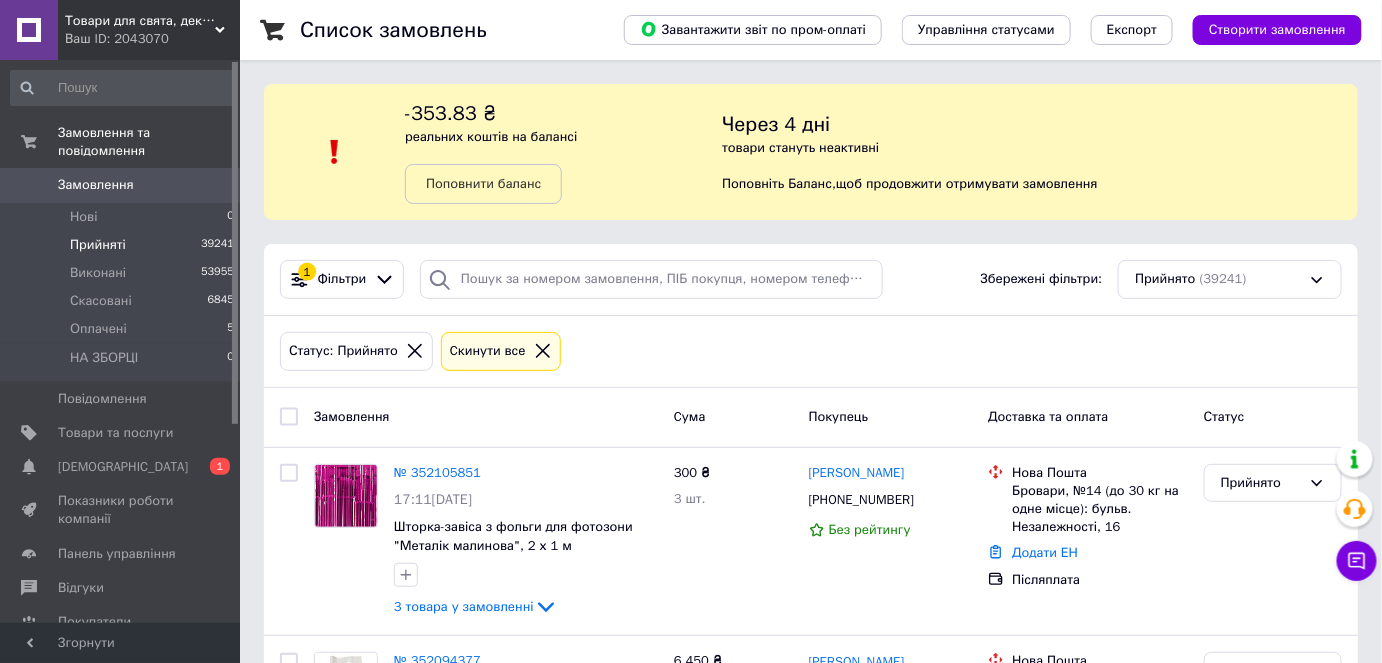 click 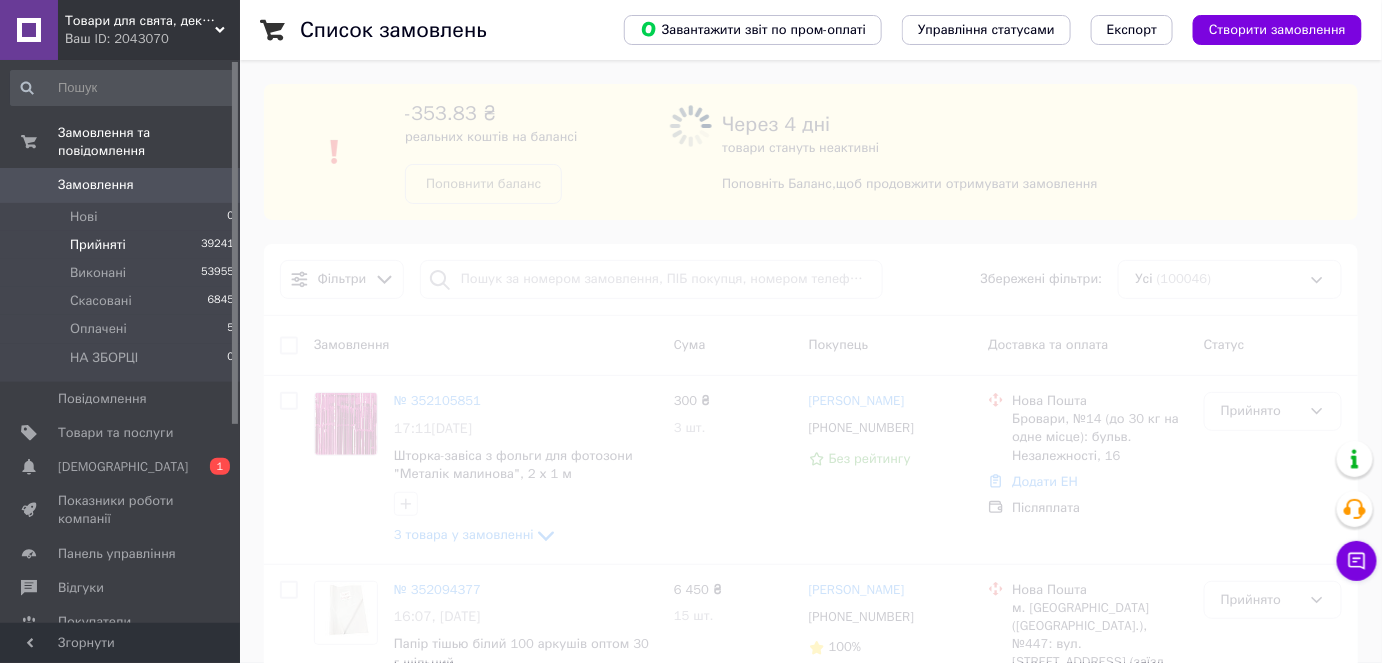 drag, startPoint x: 520, startPoint y: 281, endPoint x: 507, endPoint y: 286, distance: 13.928389 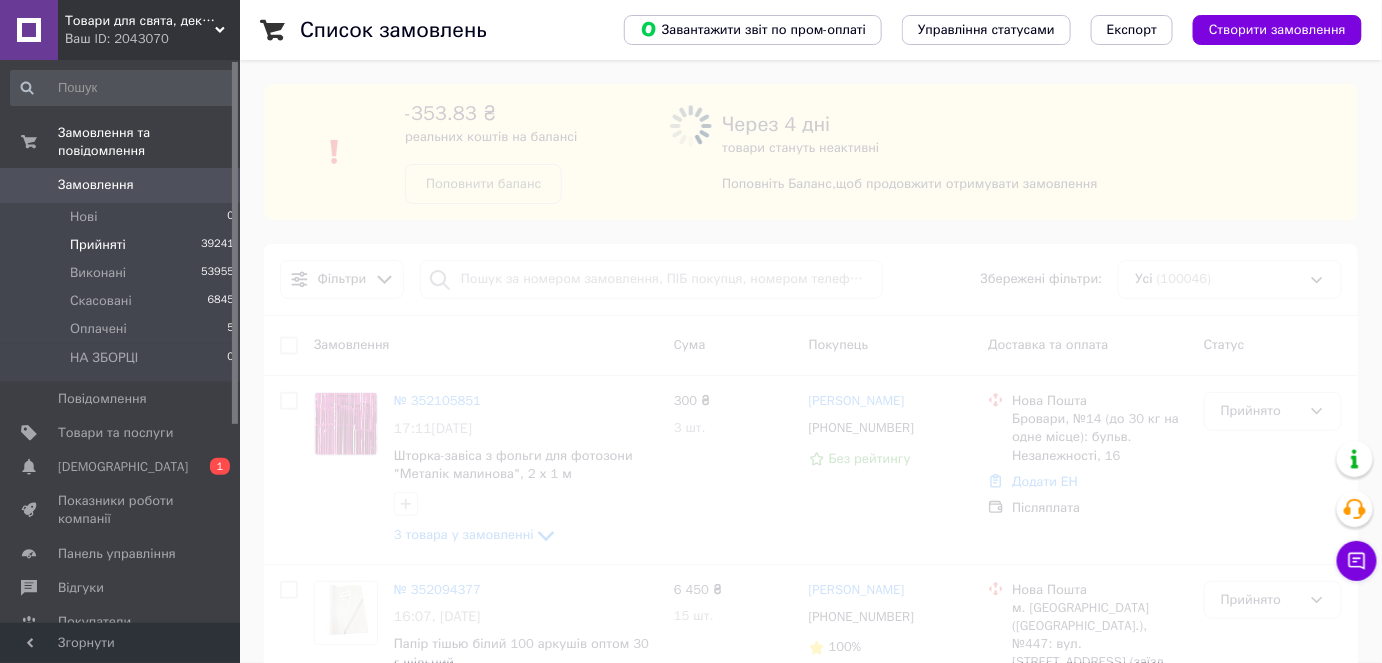 click at bounding box center (691, 331) 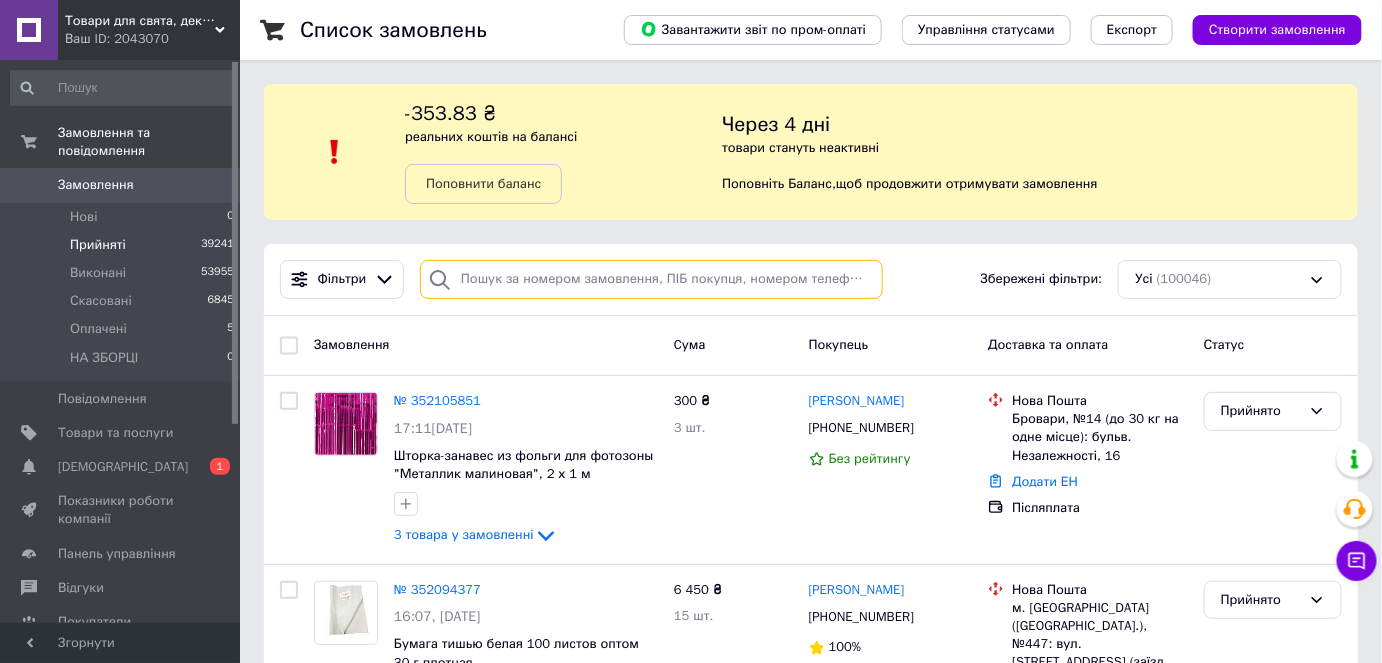 click at bounding box center [651, 279] 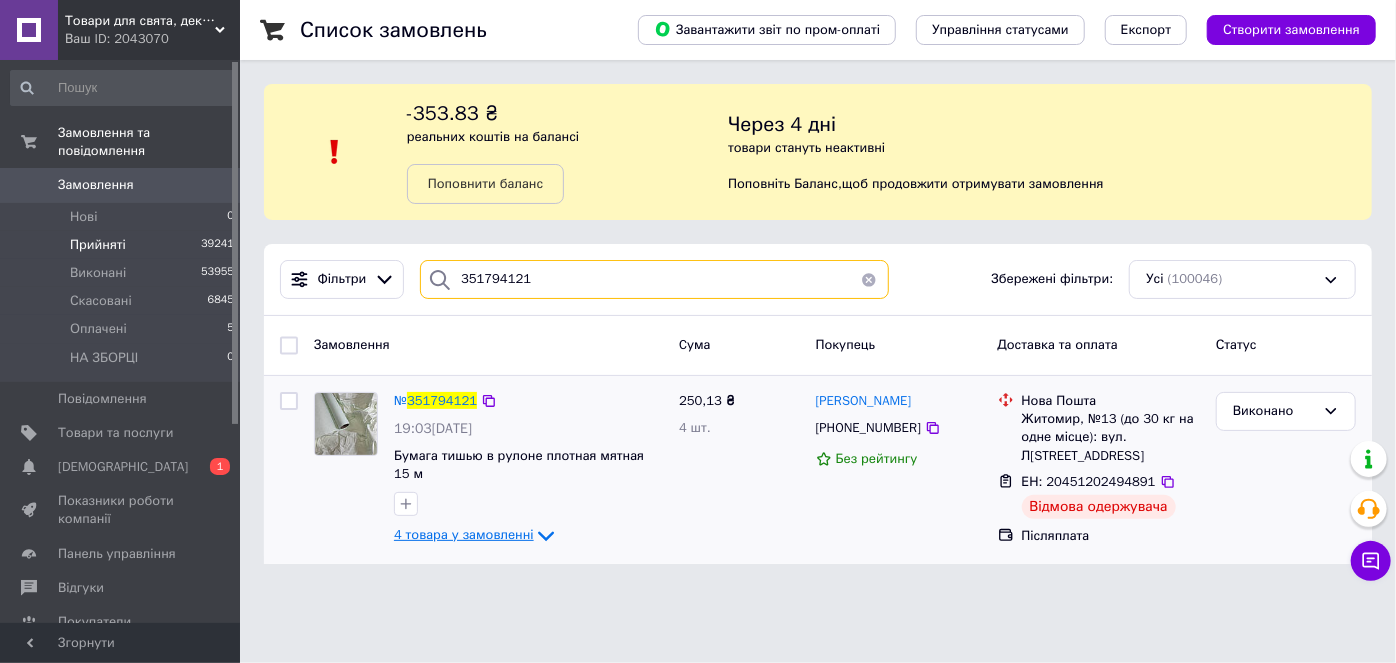 type on "351794121" 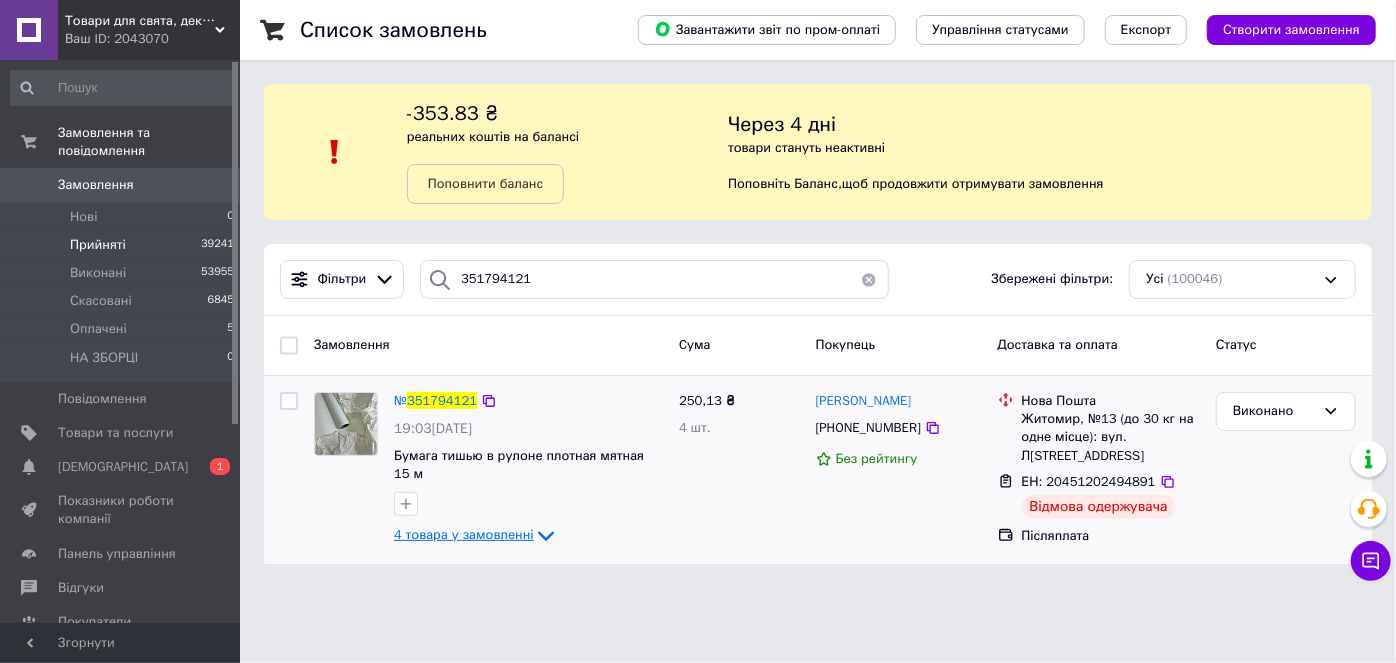 click on "4 товара у замовленні" at bounding box center (464, 534) 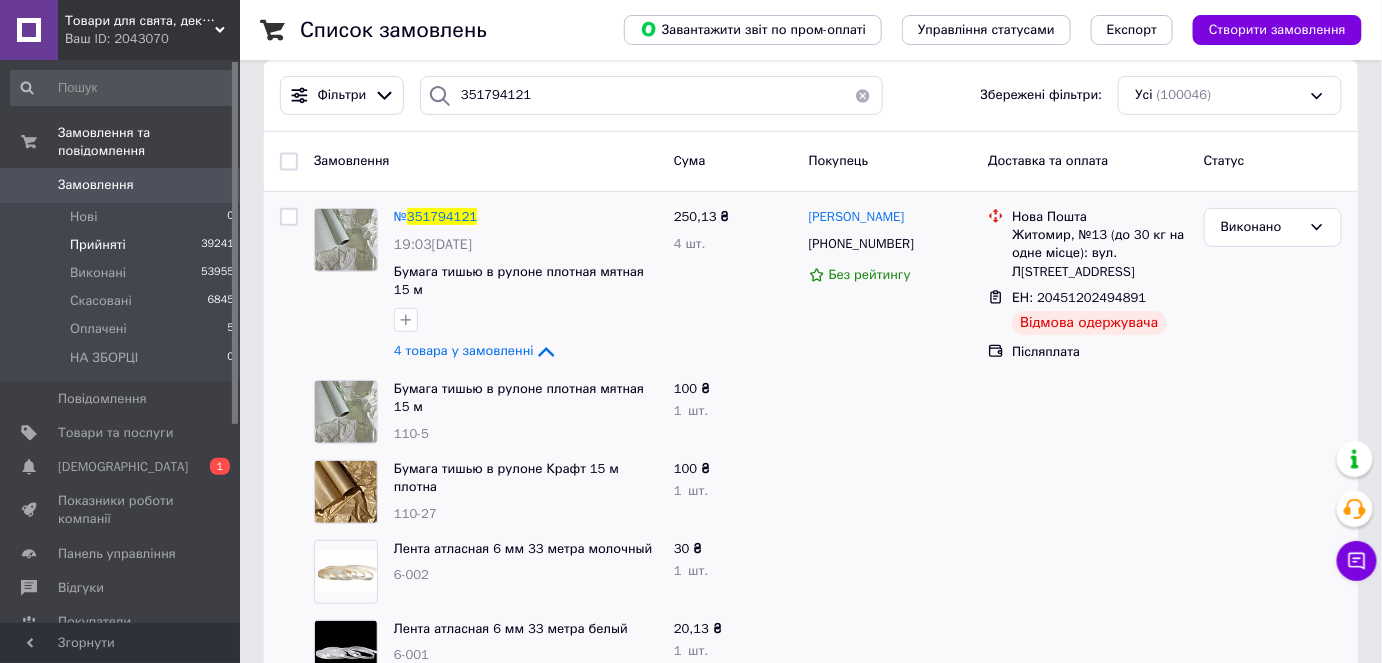scroll, scrollTop: 244, scrollLeft: 0, axis: vertical 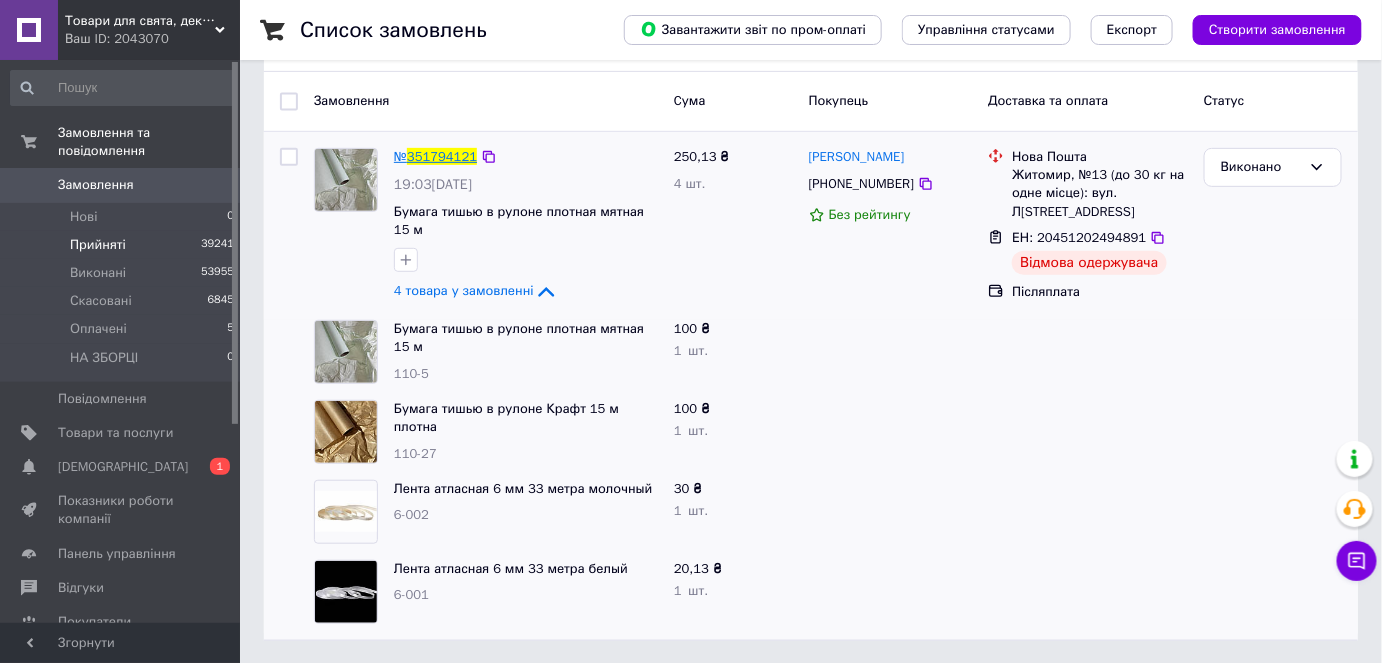 click on "351794121" at bounding box center (442, 156) 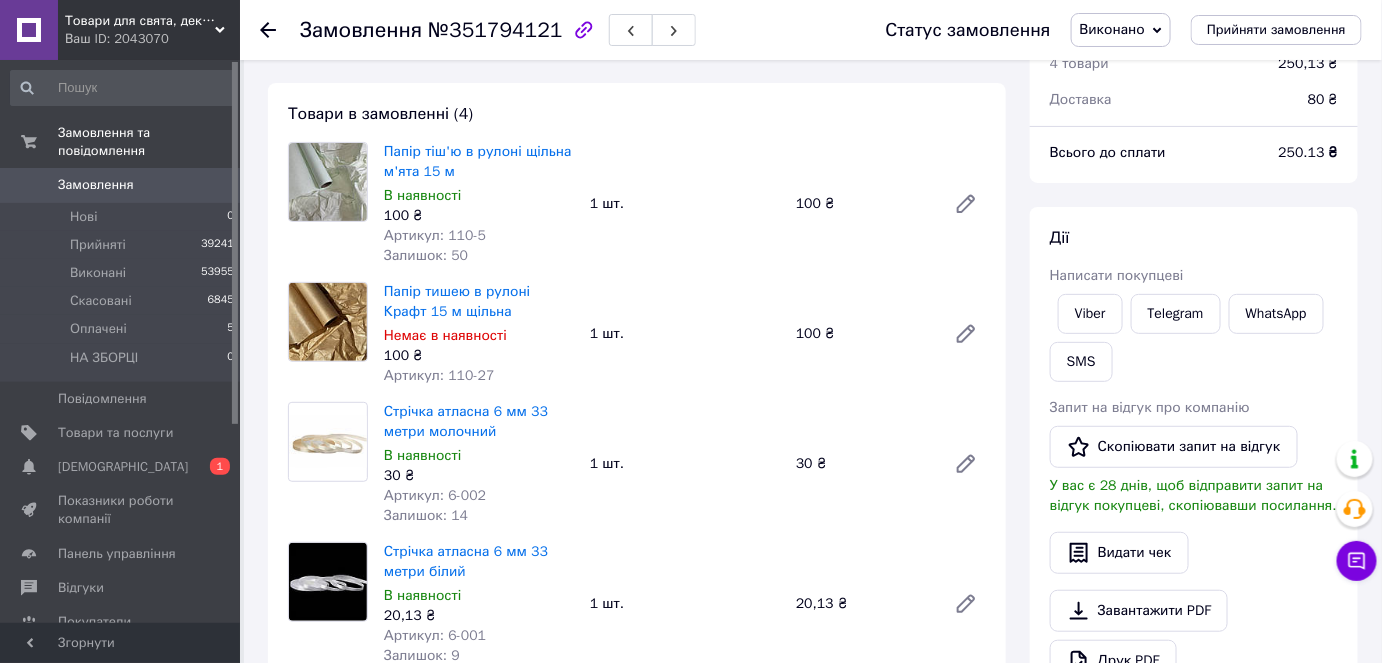 scroll, scrollTop: 90, scrollLeft: 0, axis: vertical 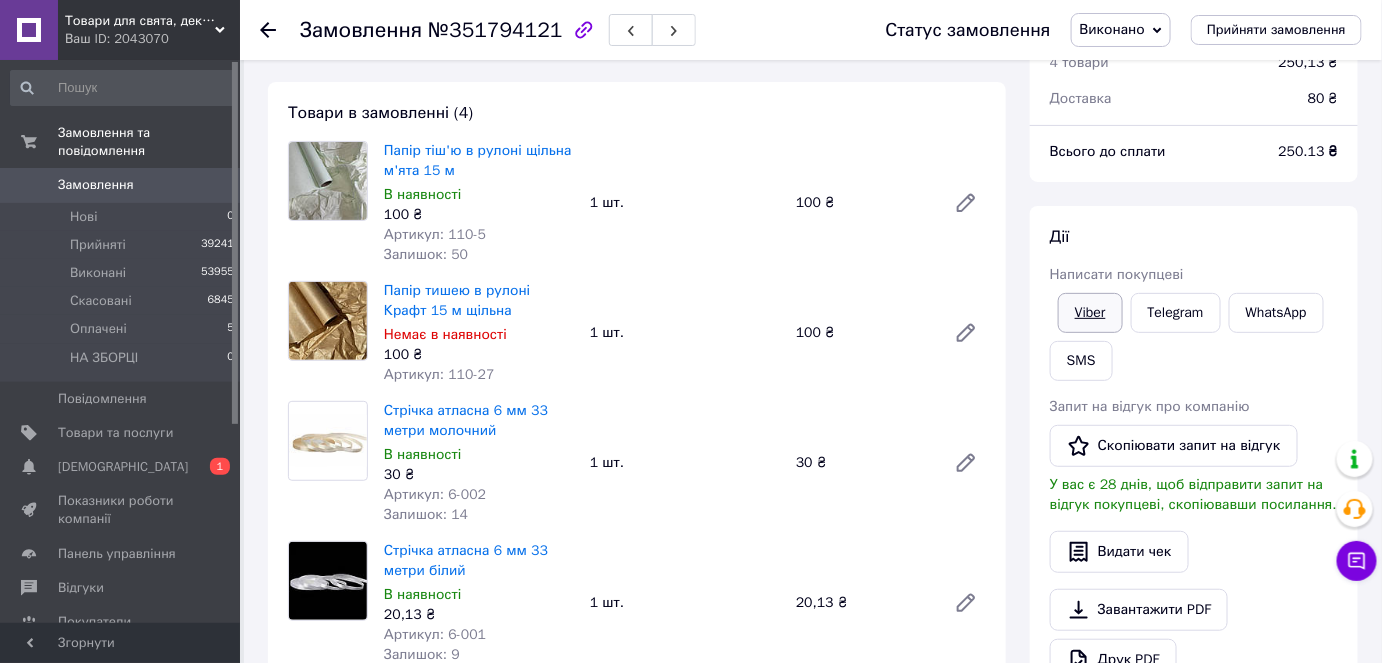 click on "Viber" at bounding box center (1090, 313) 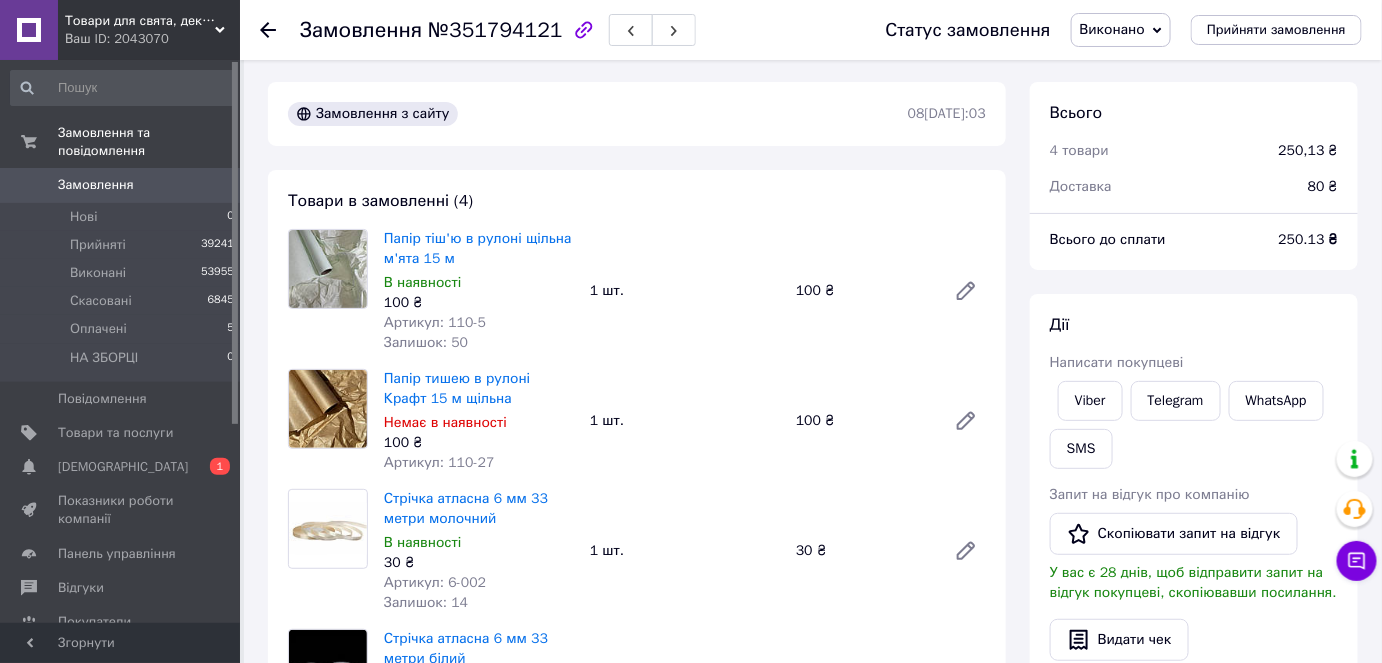 scroll, scrollTop: 0, scrollLeft: 0, axis: both 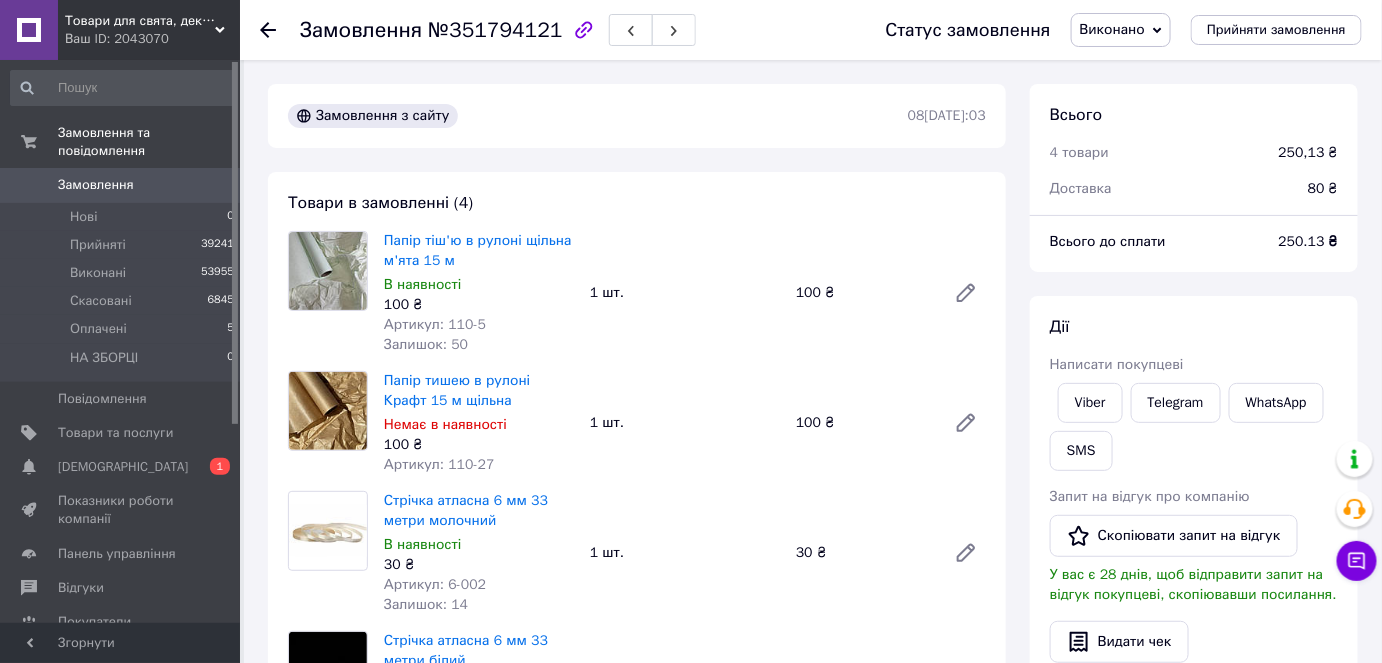 click on "Замовлення №351794121 Статус замовлення Виконано Прийнято Скасовано Оплачено НА ЗБОРЦІ Прийняти замовлення" at bounding box center (811, 30) 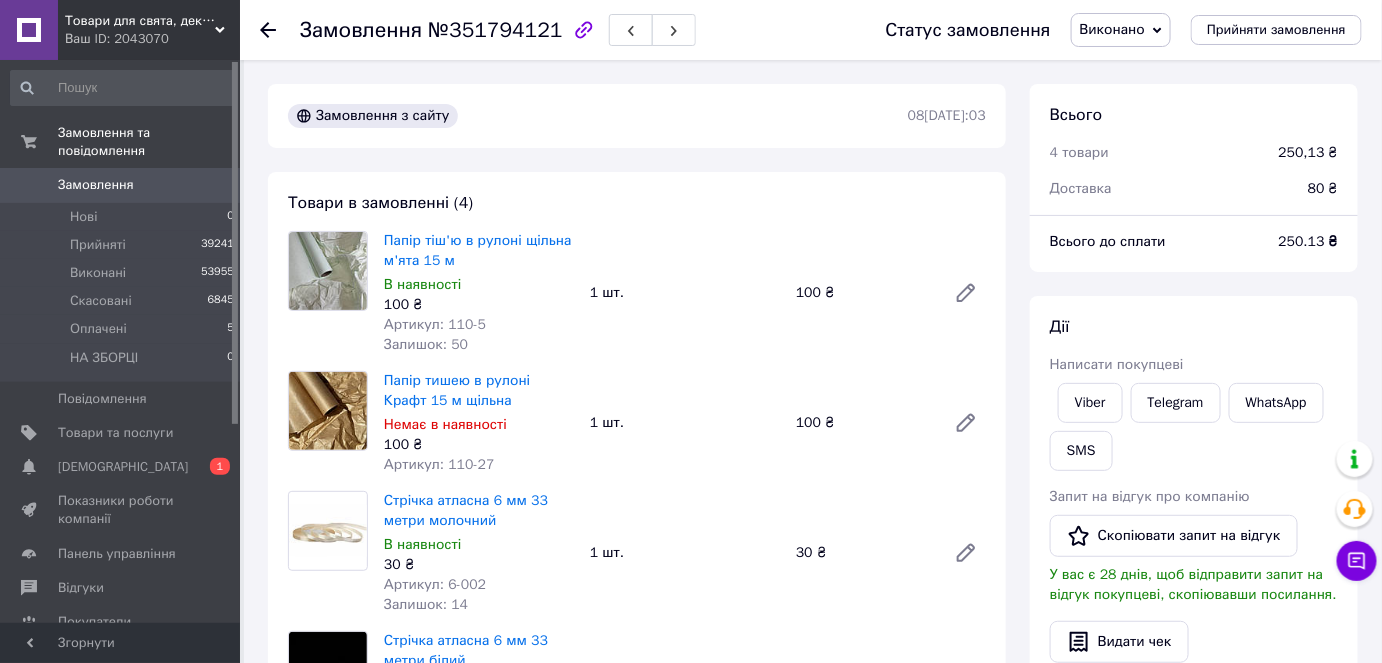 click 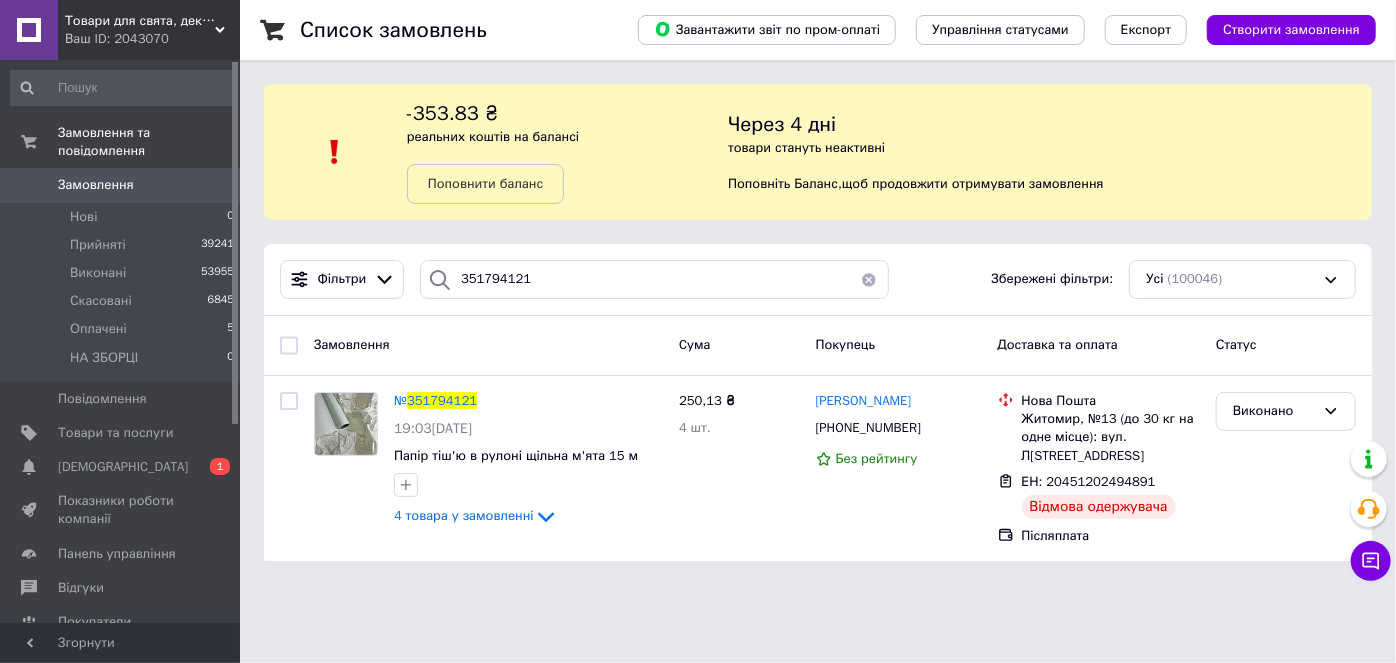 click at bounding box center [869, 279] 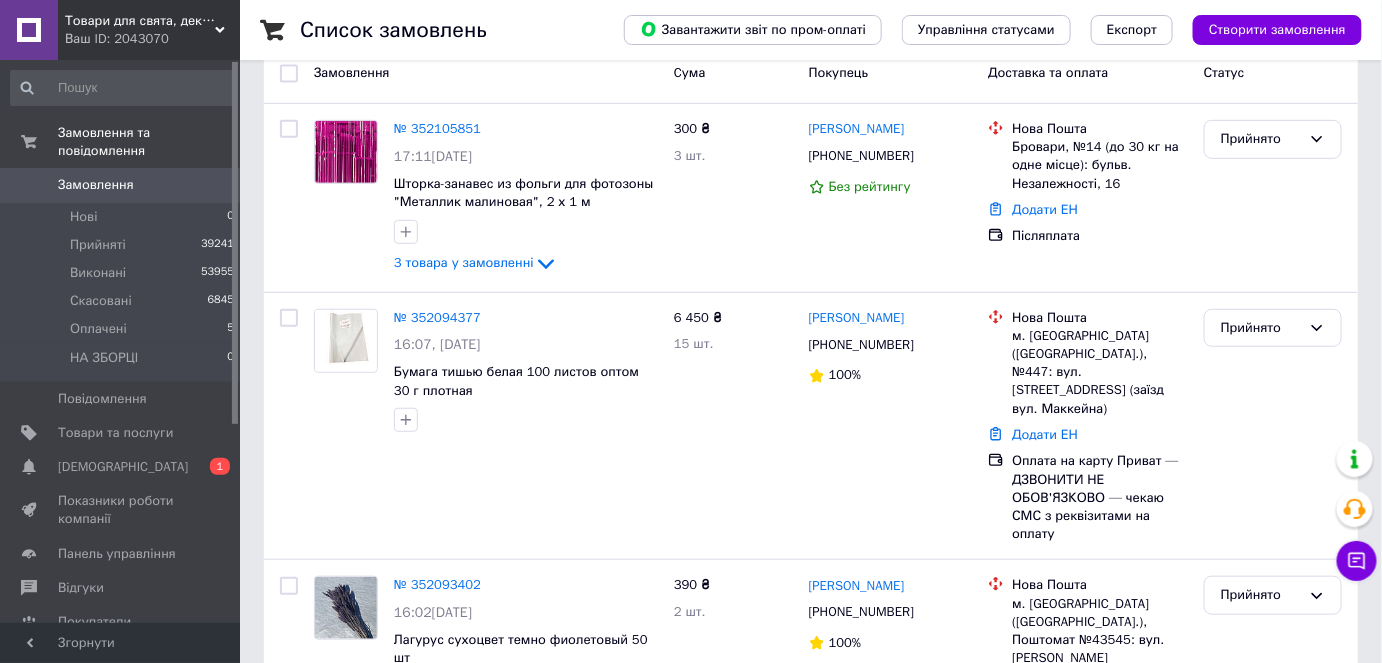 scroll, scrollTop: 272, scrollLeft: 0, axis: vertical 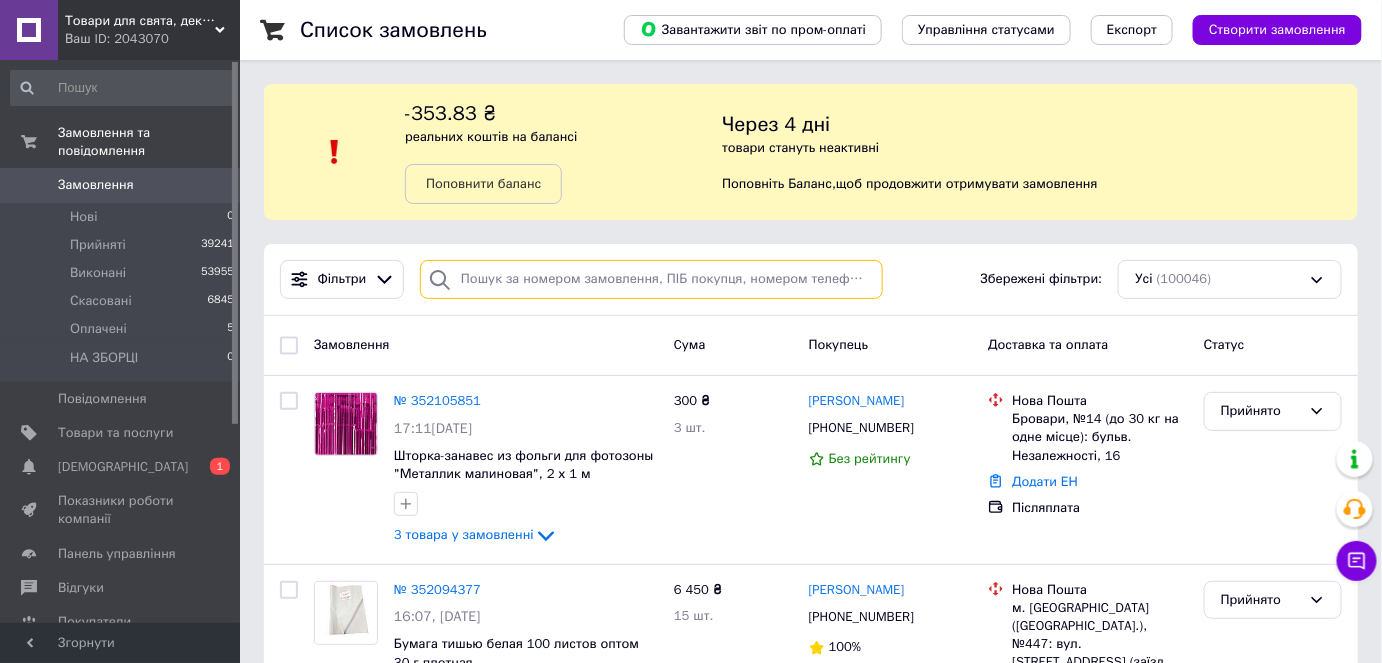 drag, startPoint x: 496, startPoint y: 288, endPoint x: 461, endPoint y: 313, distance: 43.011627 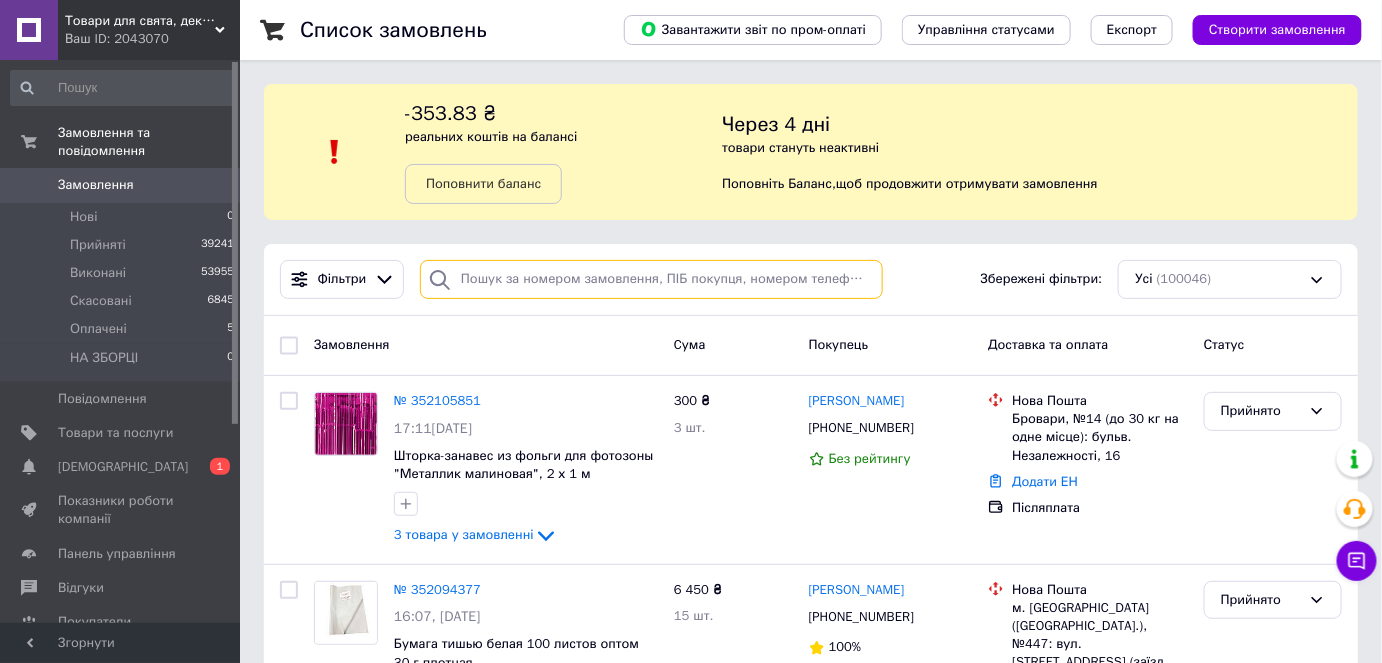 paste on "[PHONE_NUMBER]" 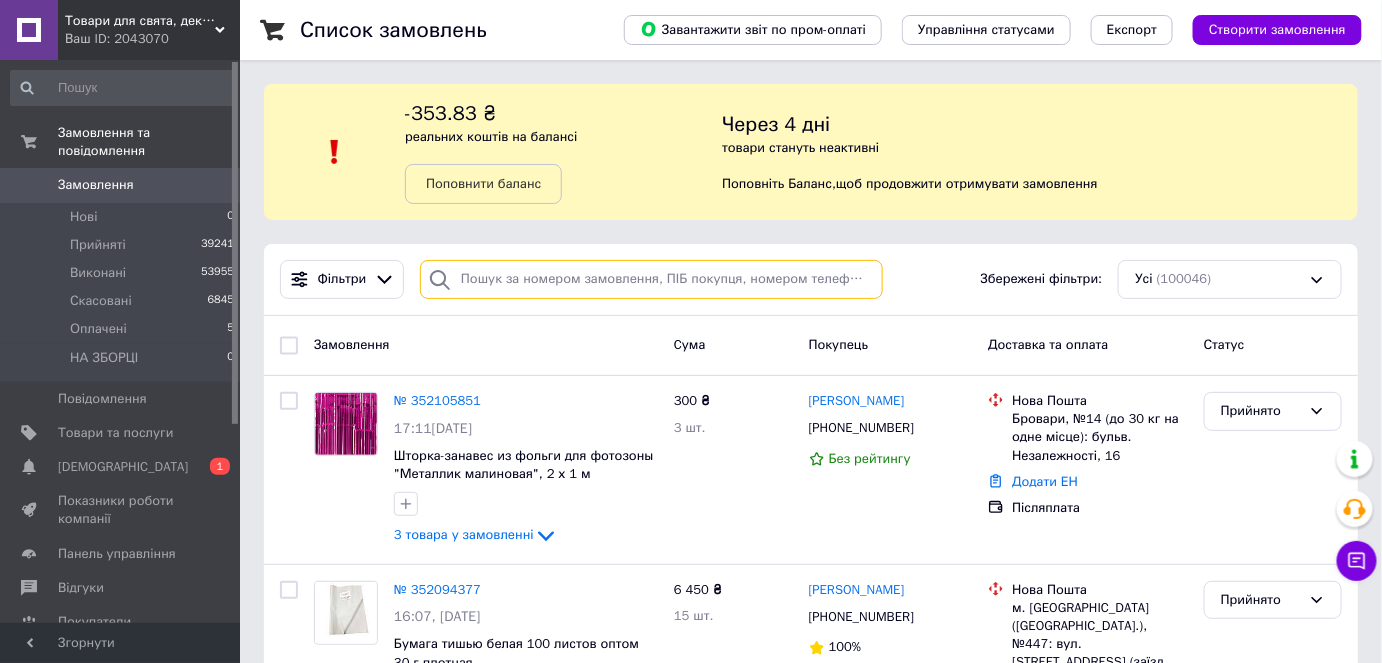 type on "[PHONE_NUMBER]" 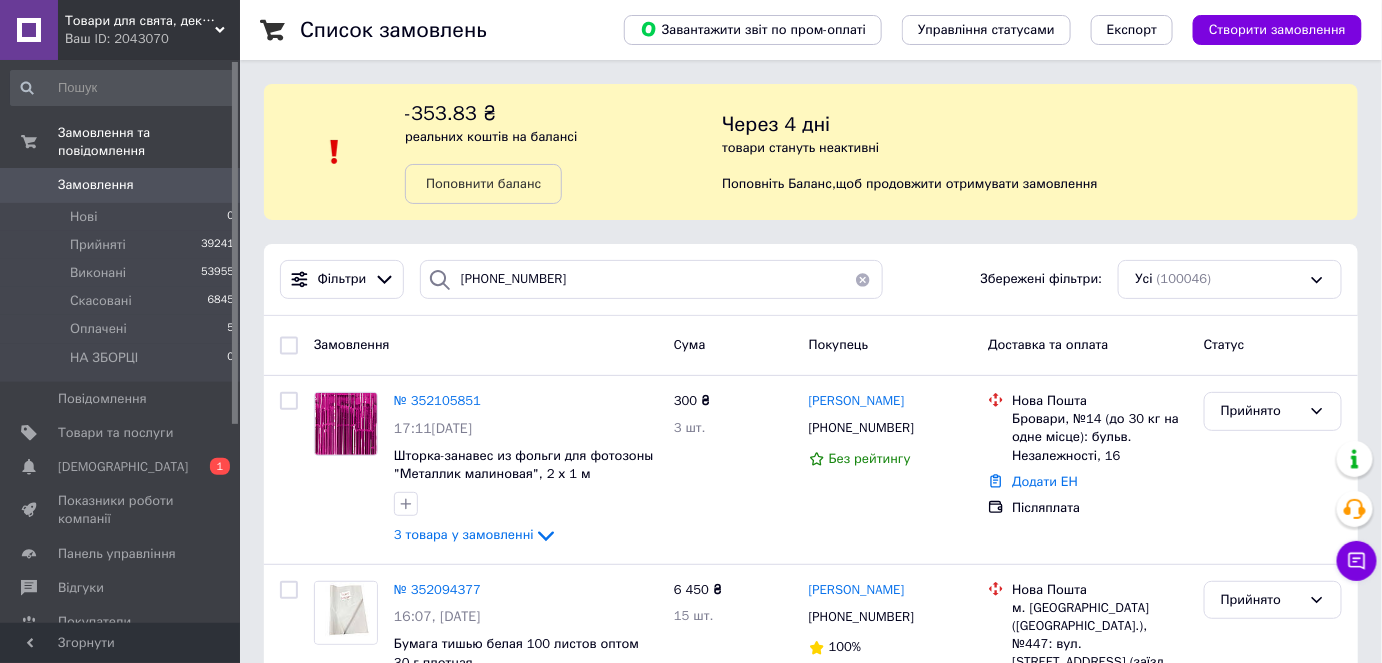 click on "Шторка-занавес из фольги для фотозоны "Металлик малиновая", 2 х 1 м" at bounding box center (524, 465) 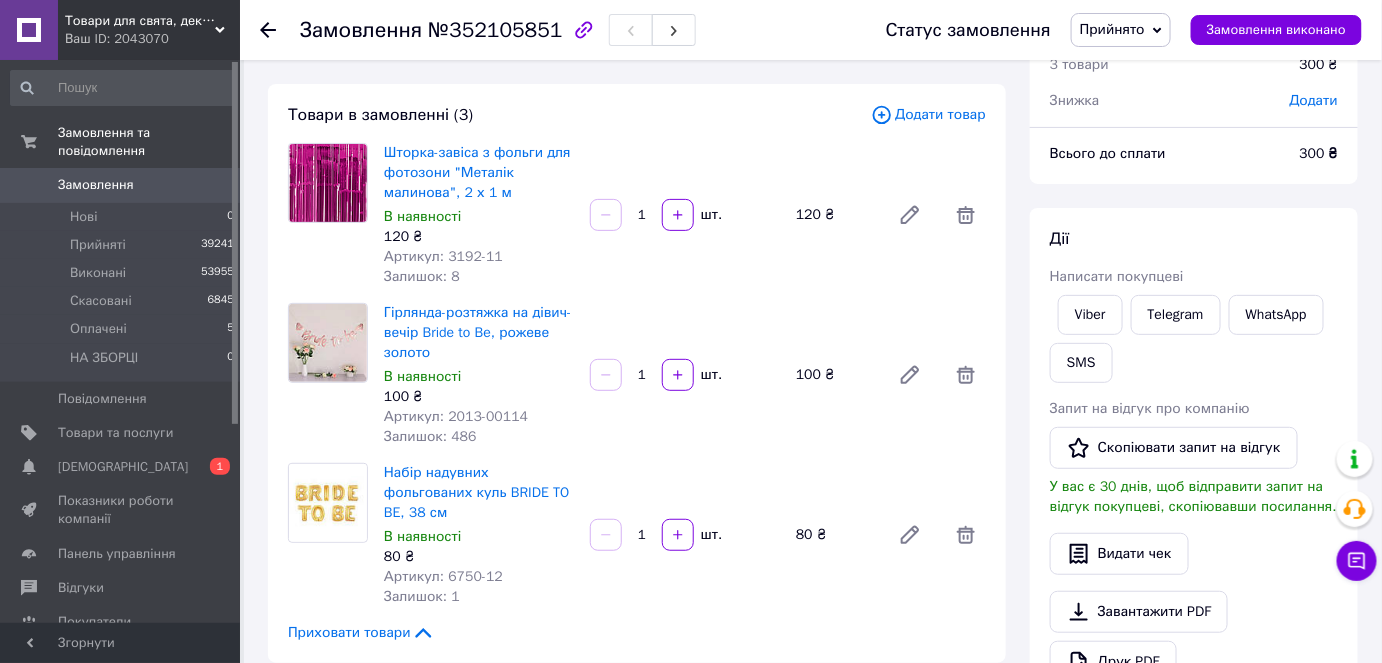 scroll, scrollTop: 90, scrollLeft: 0, axis: vertical 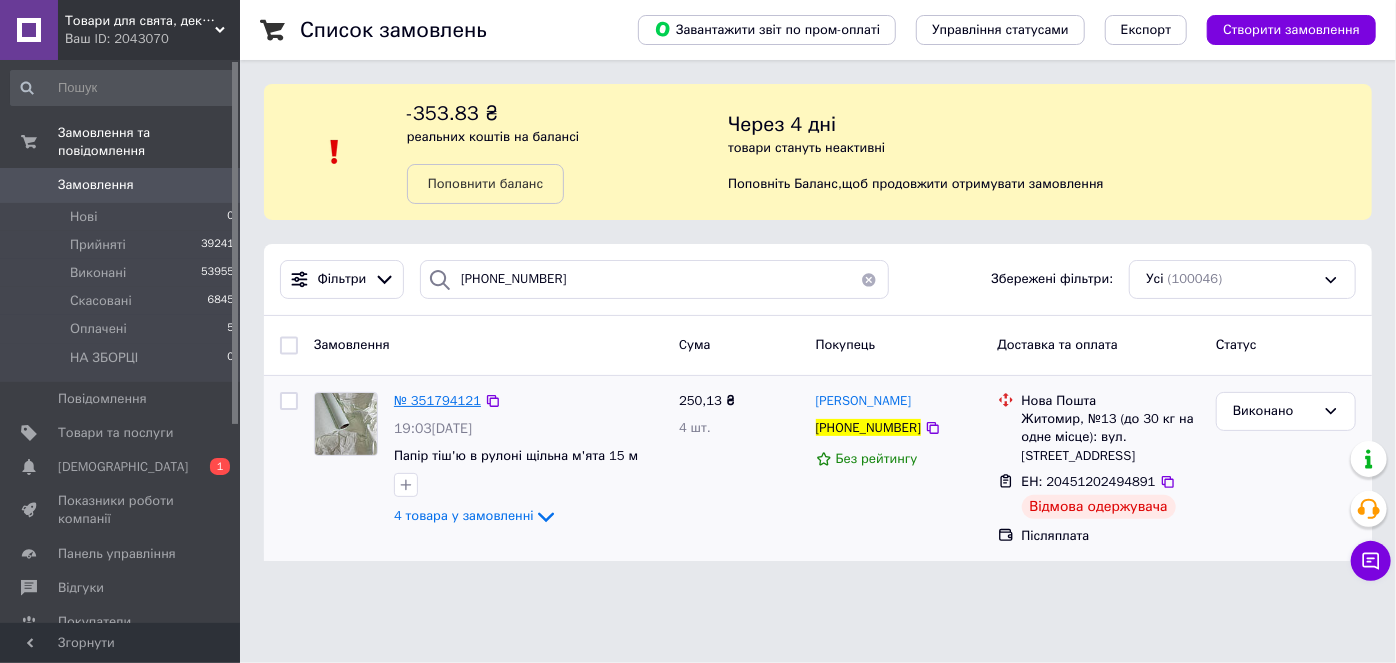 click on "№ 351794121" at bounding box center (437, 400) 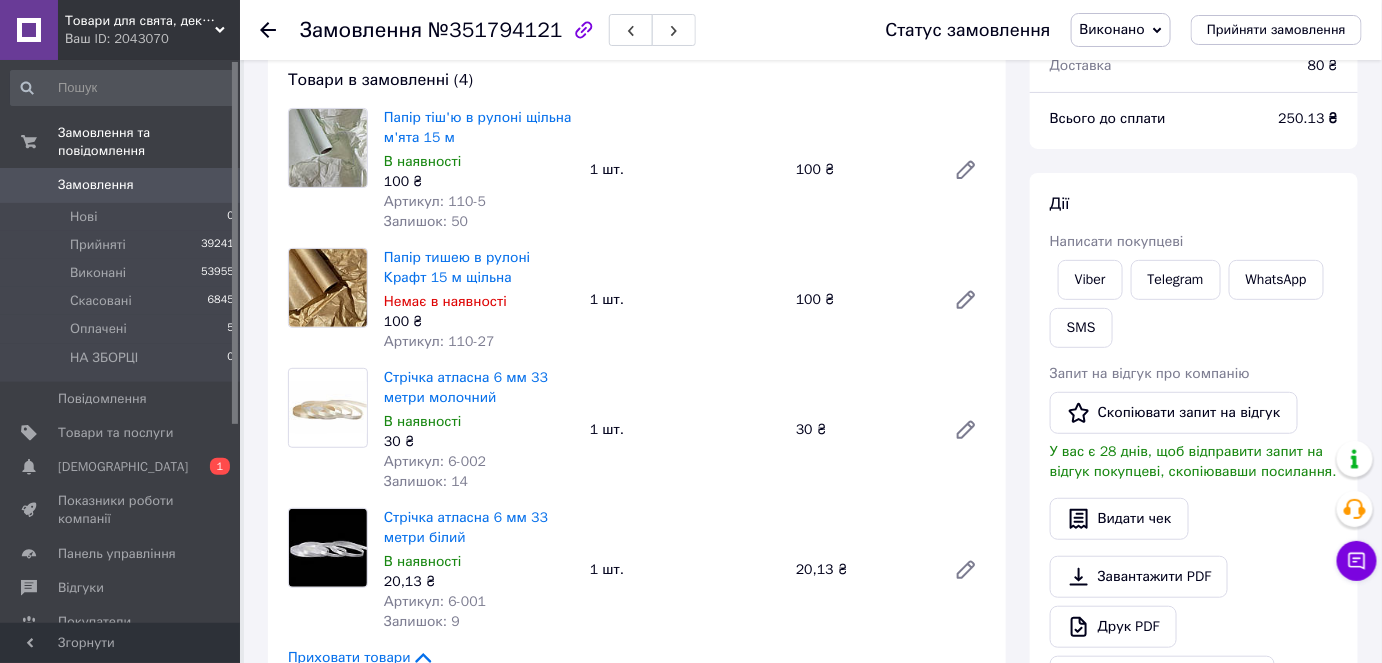 scroll, scrollTop: 90, scrollLeft: 0, axis: vertical 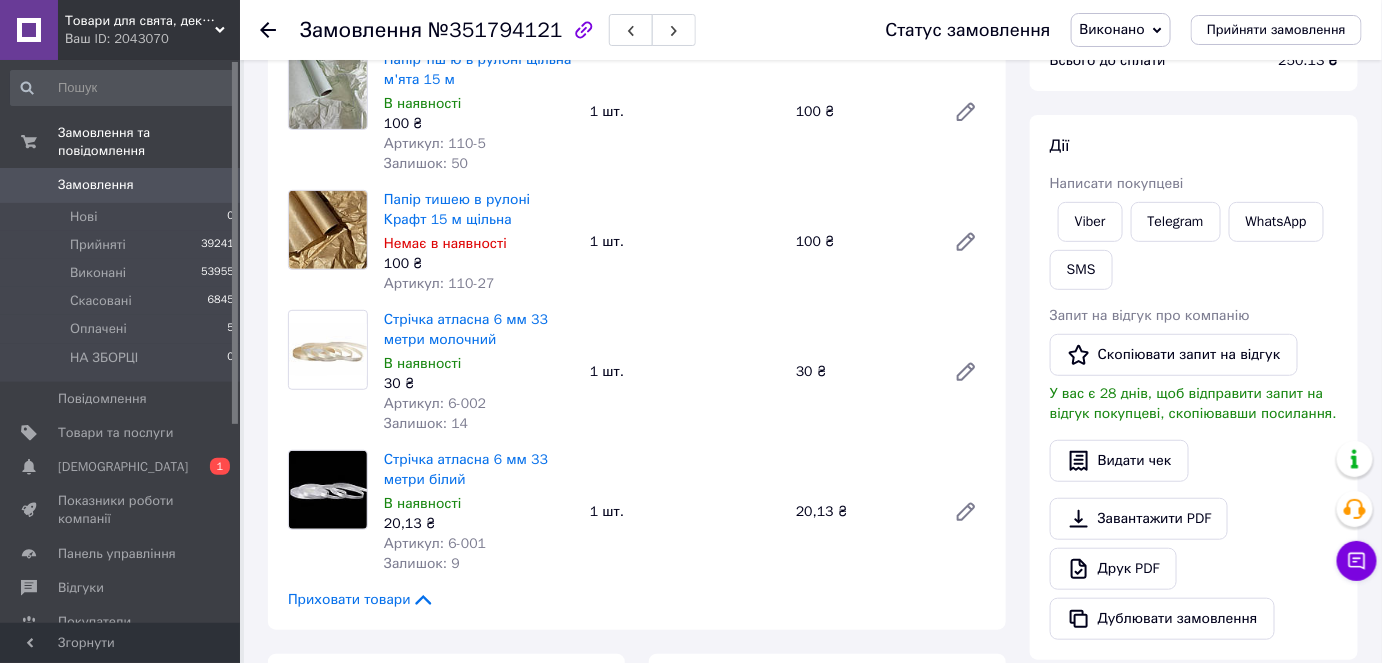 click at bounding box center [280, 30] 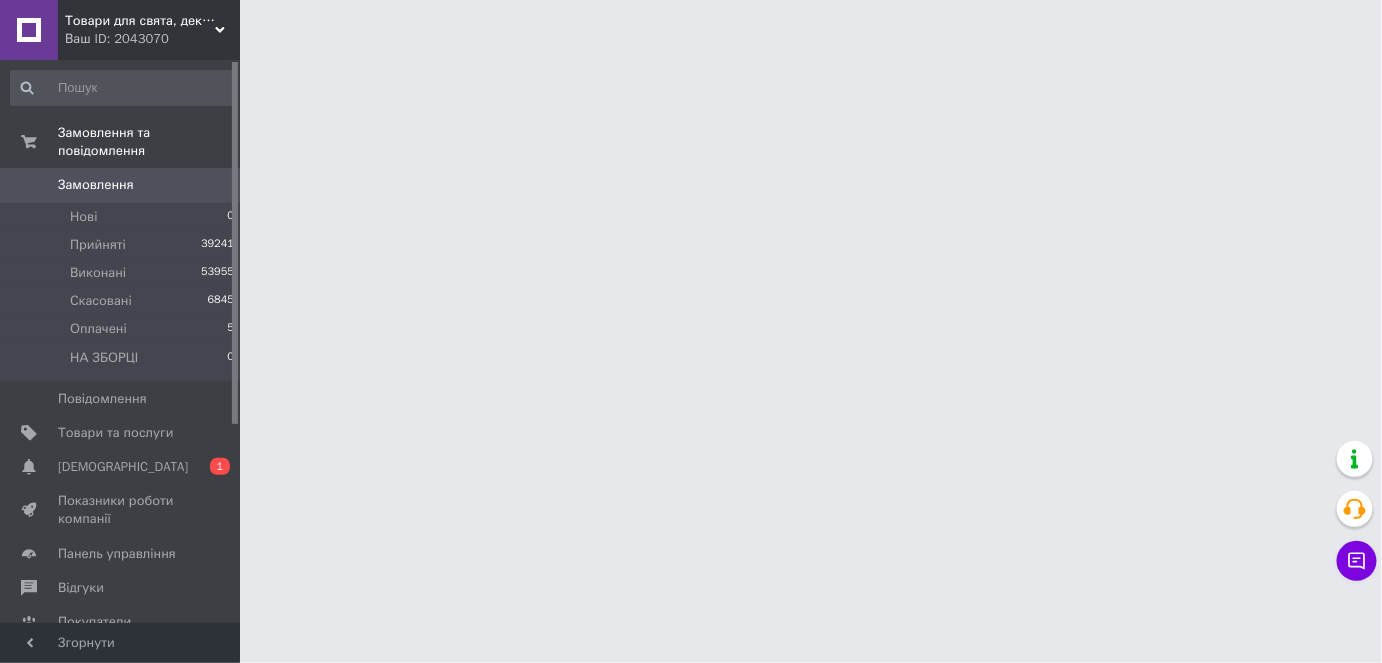 scroll, scrollTop: 0, scrollLeft: 0, axis: both 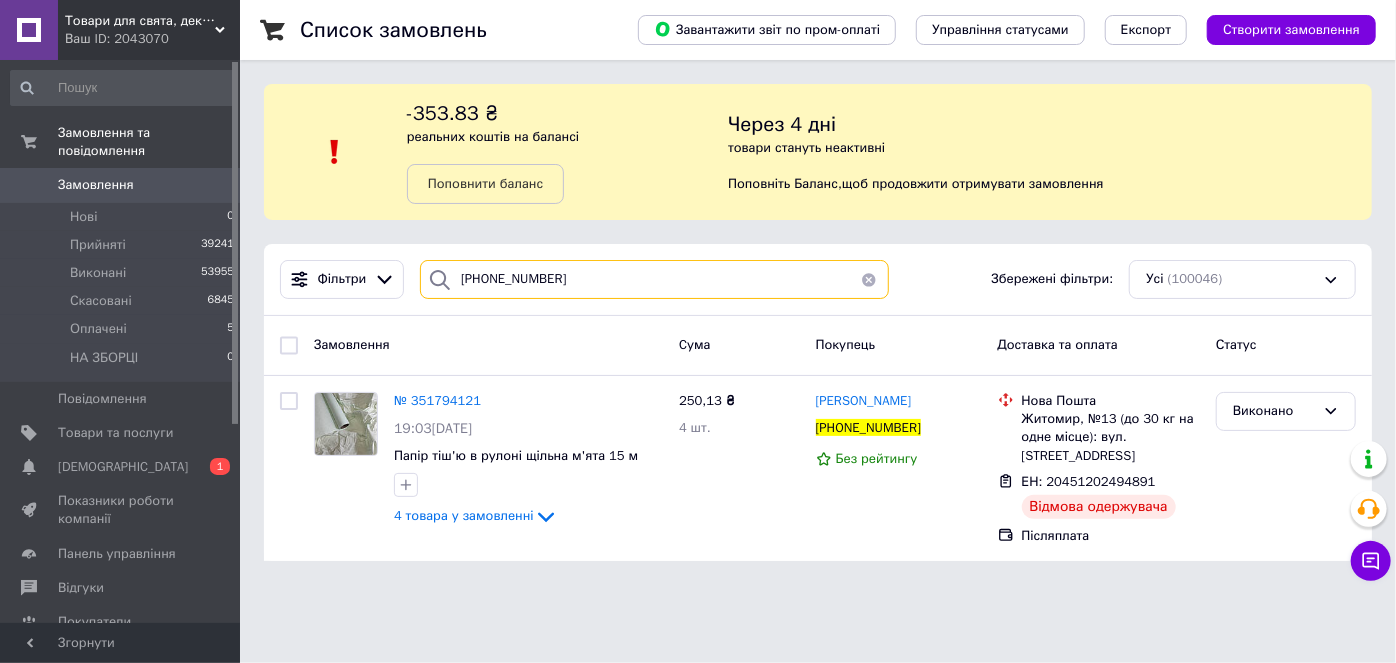 drag, startPoint x: 843, startPoint y: 275, endPoint x: 861, endPoint y: 278, distance: 18.248287 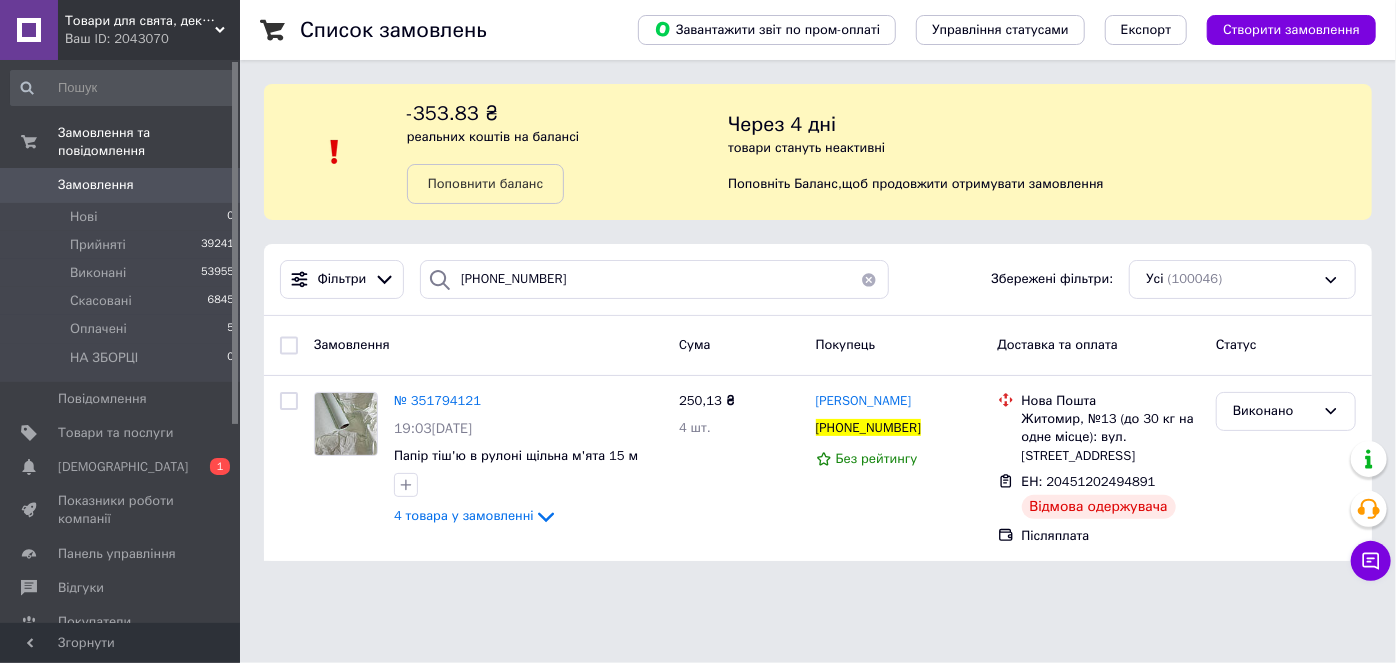 click at bounding box center (869, 279) 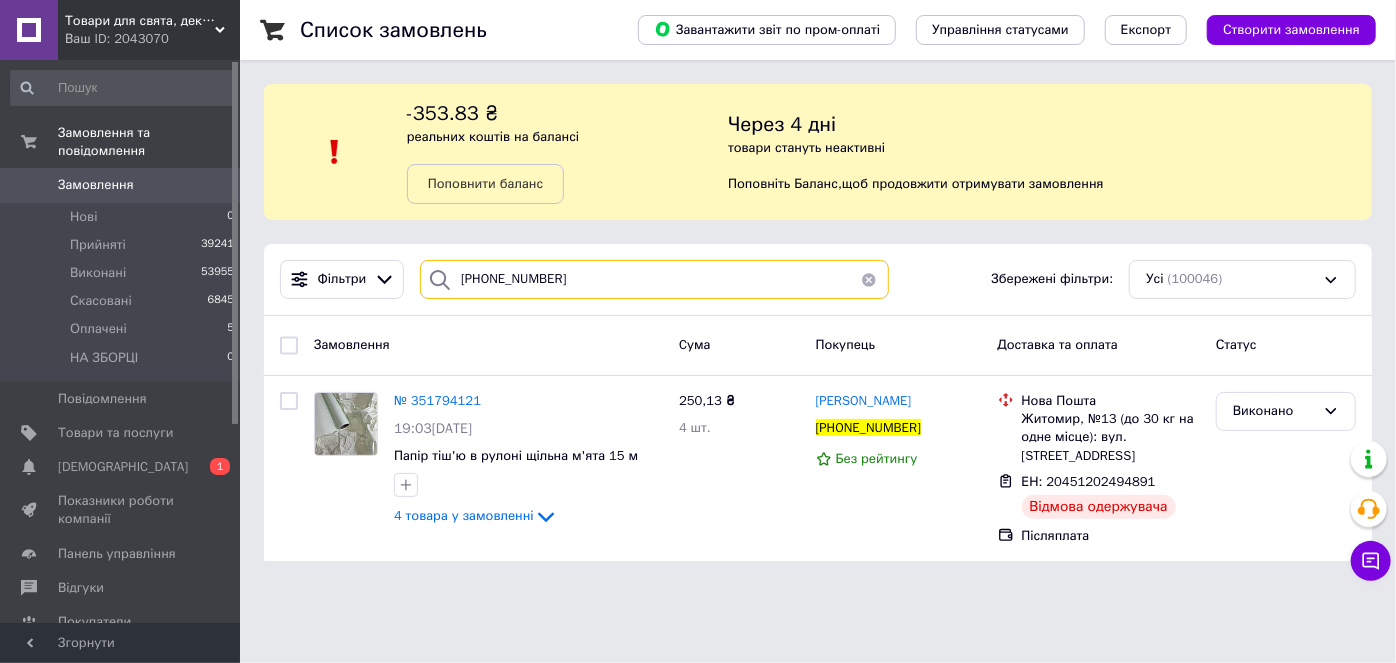 type 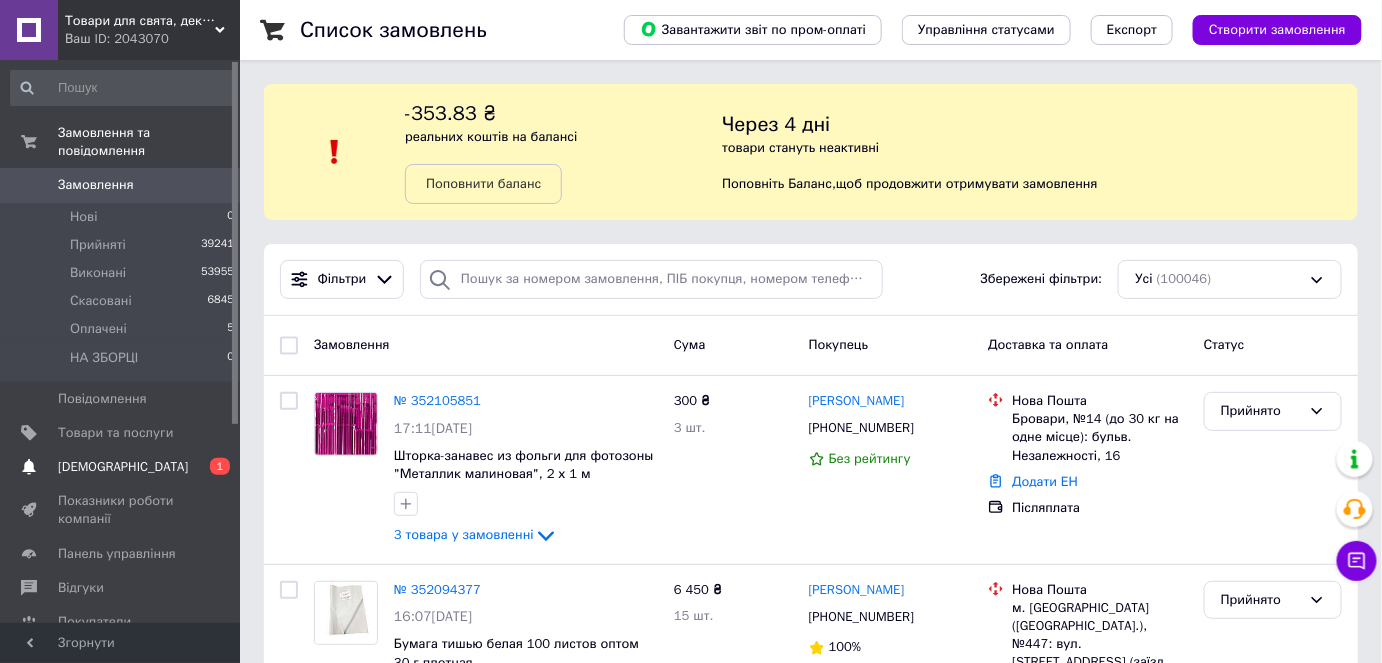 click on "Сповіщення 0 1" at bounding box center [123, 467] 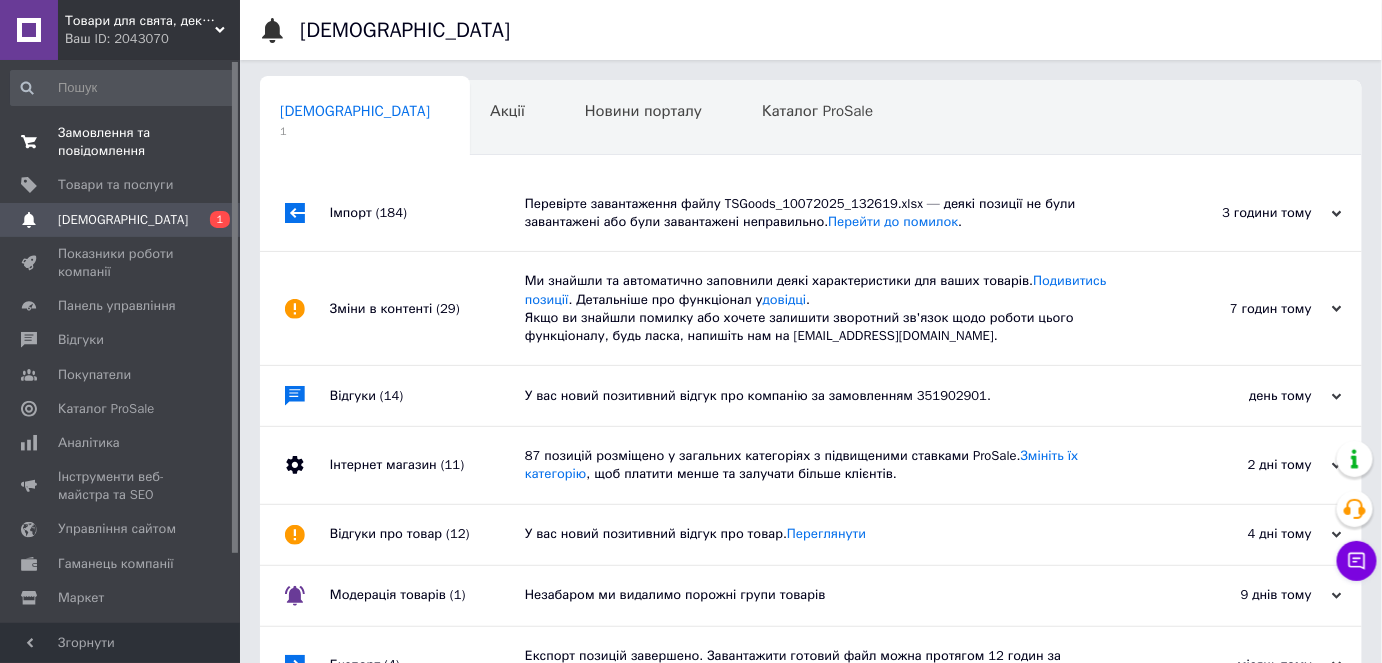 click on "Замовлення та повідомлення" at bounding box center (121, 142) 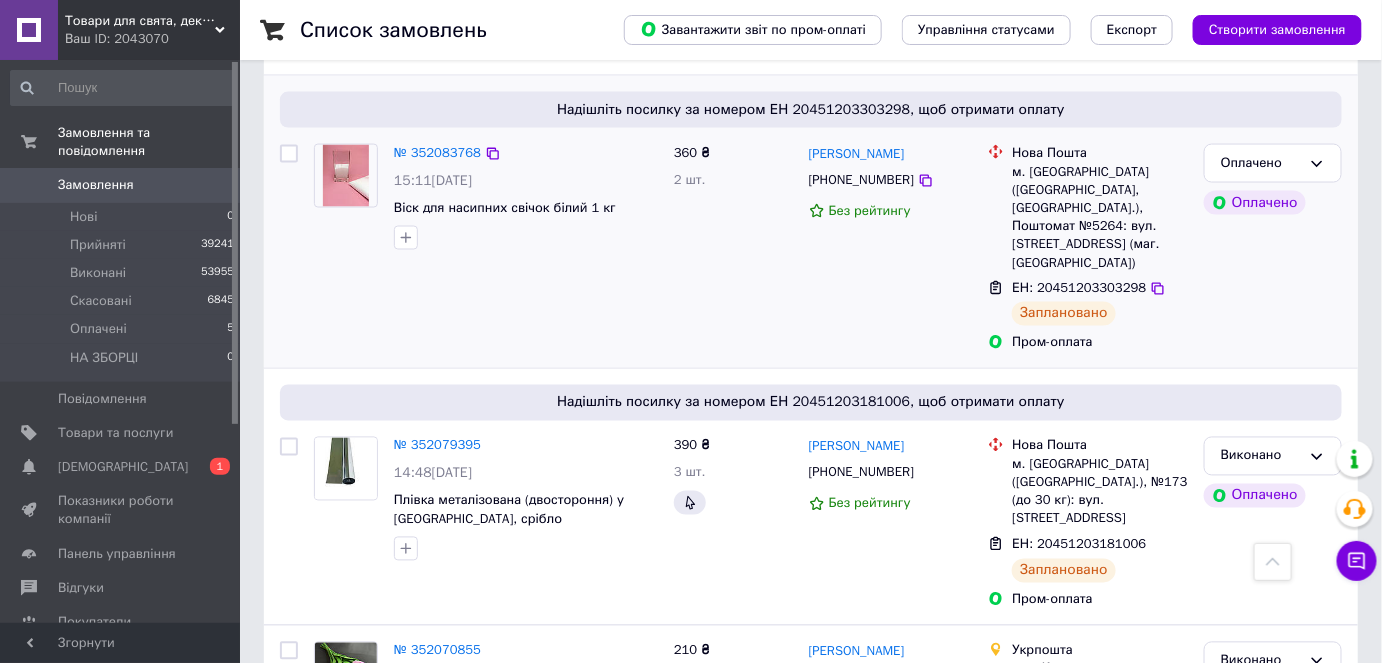 scroll, scrollTop: 1000, scrollLeft: 0, axis: vertical 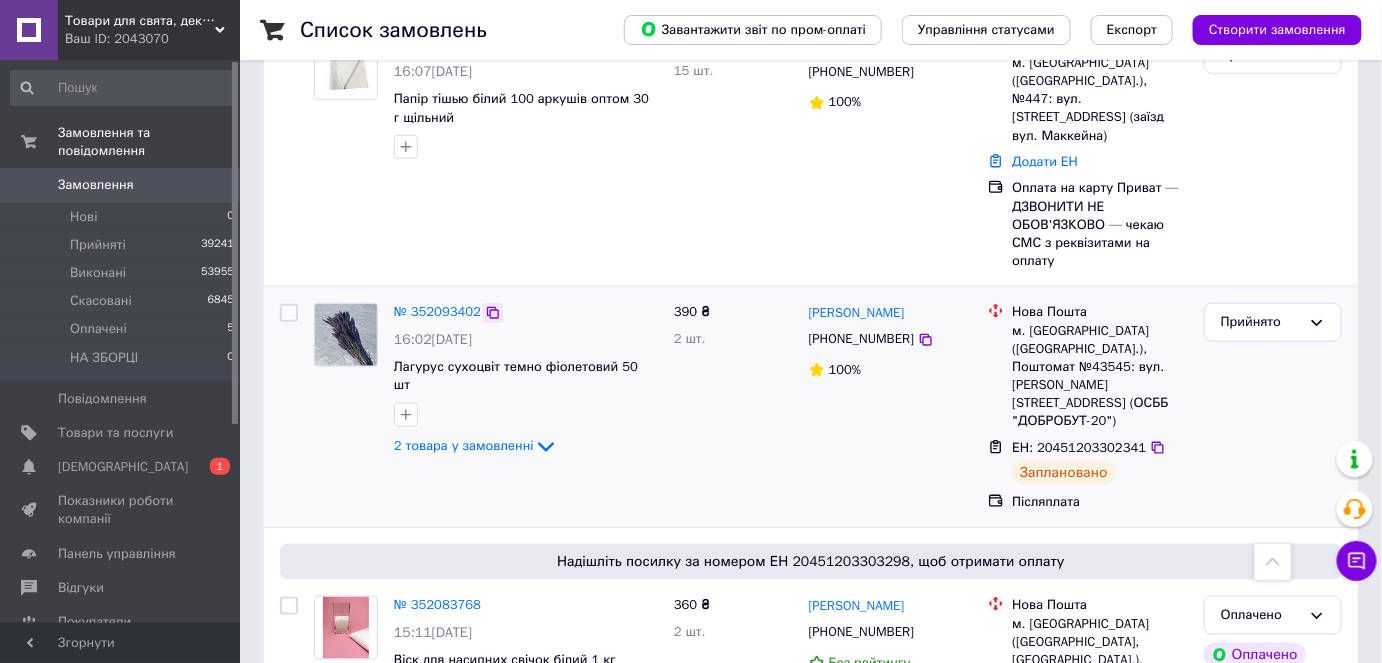click 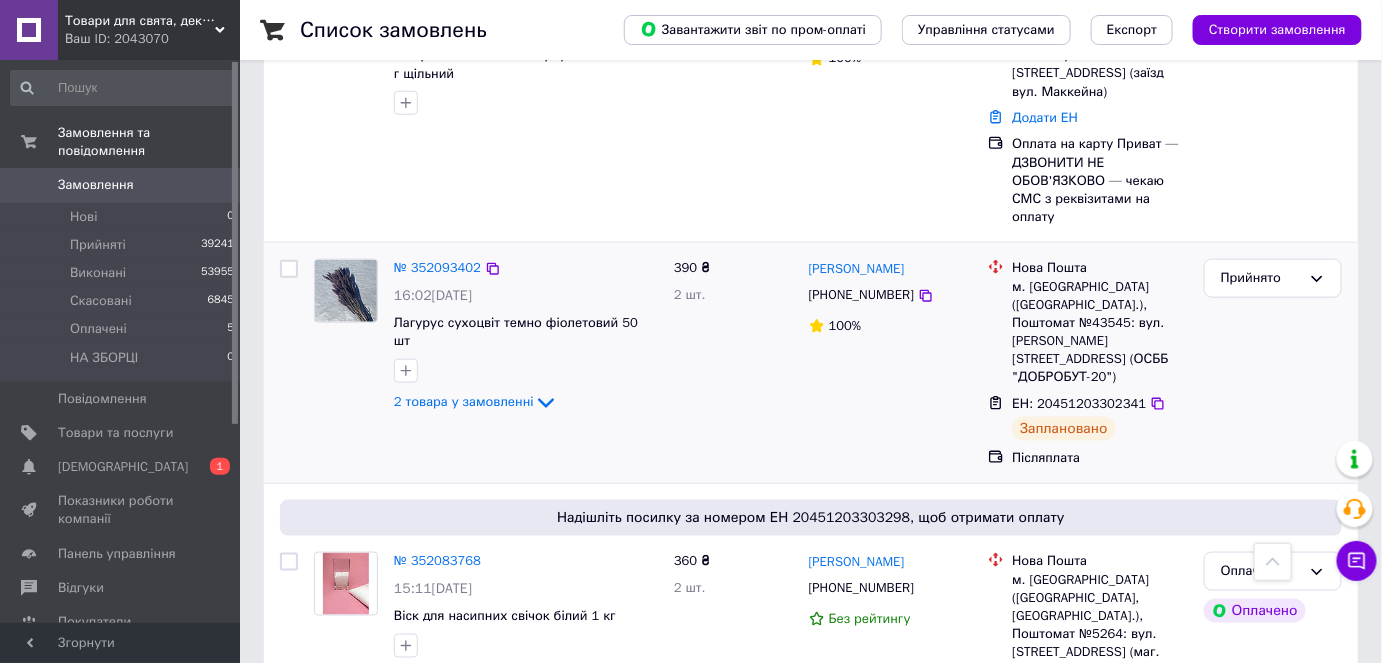 scroll, scrollTop: 727, scrollLeft: 0, axis: vertical 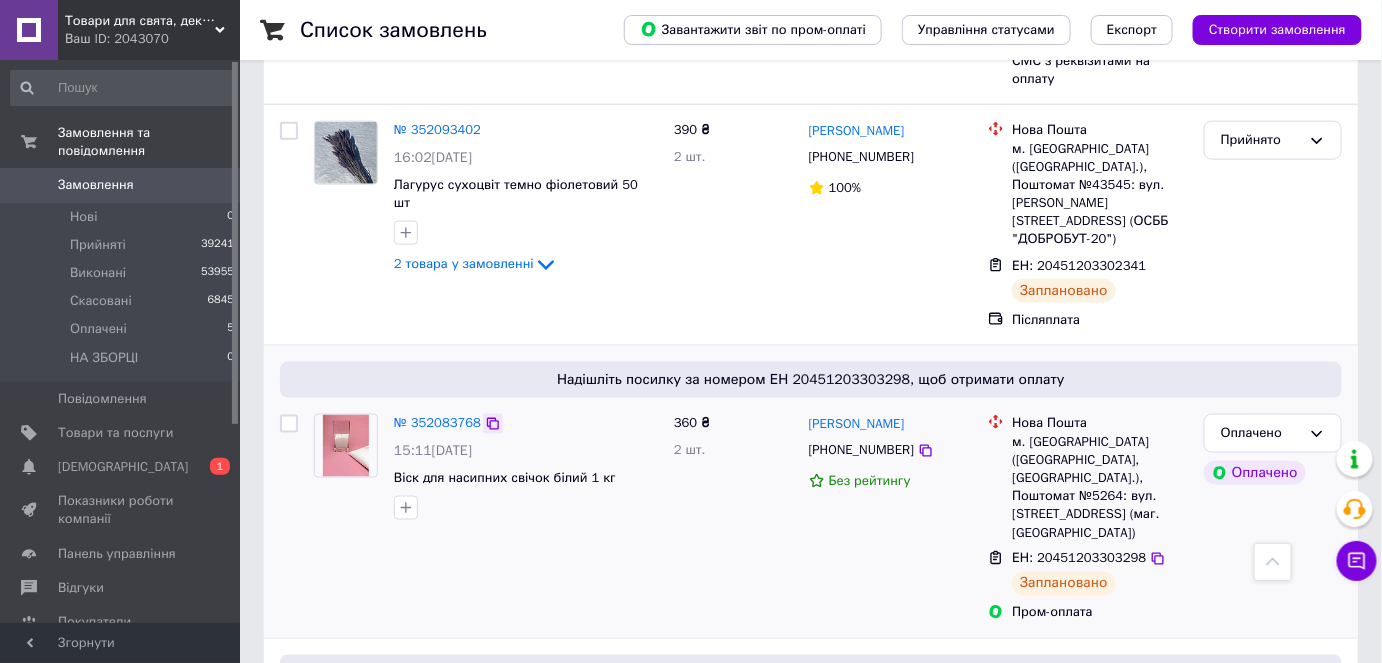 click 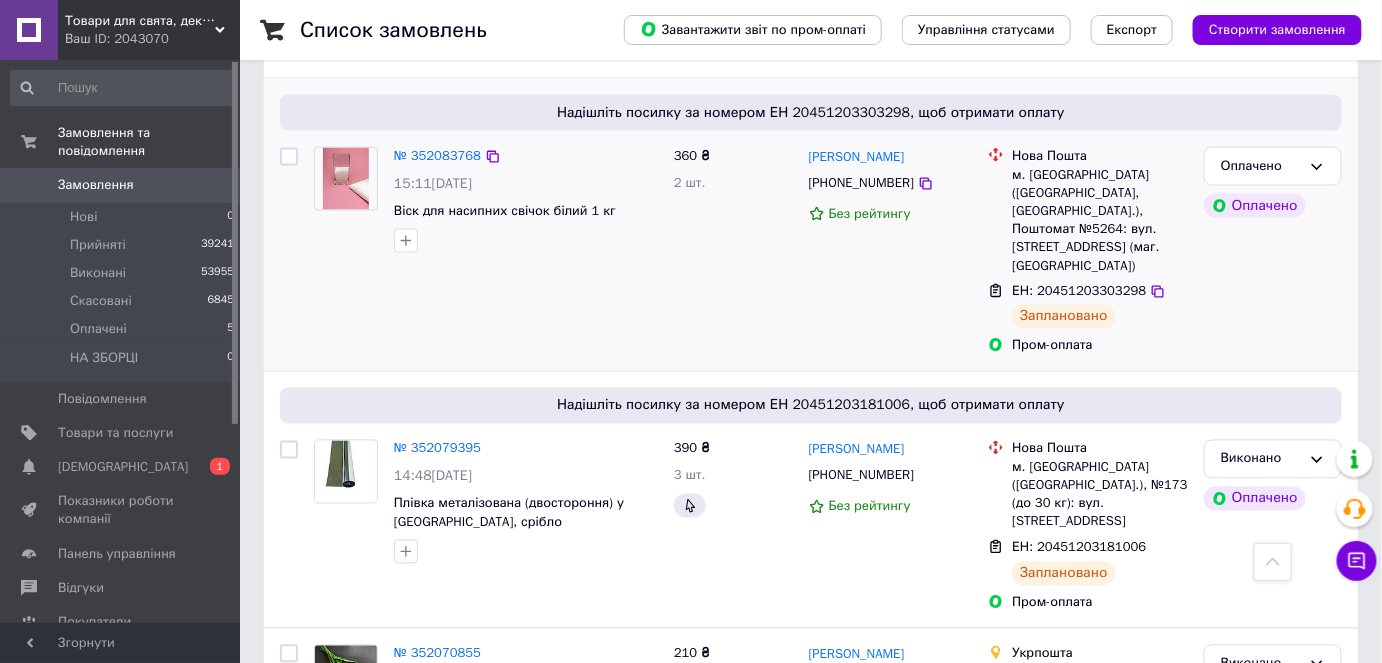 scroll, scrollTop: 1000, scrollLeft: 0, axis: vertical 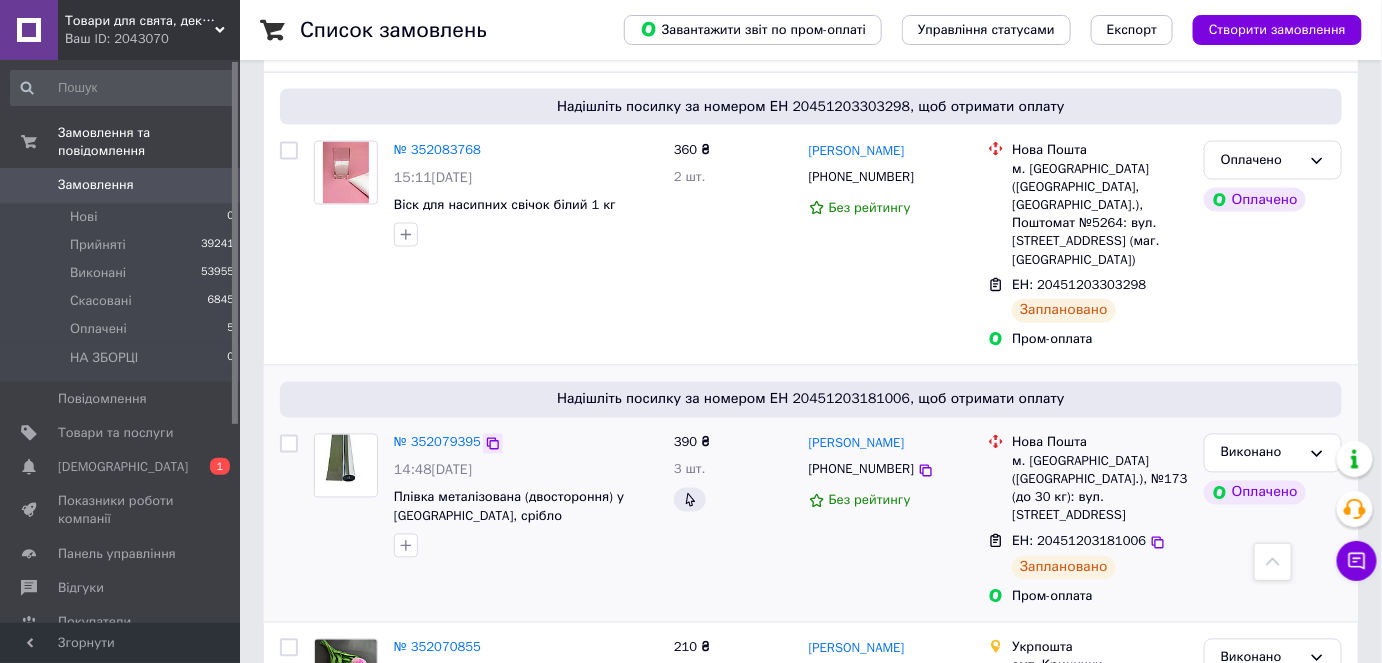 click 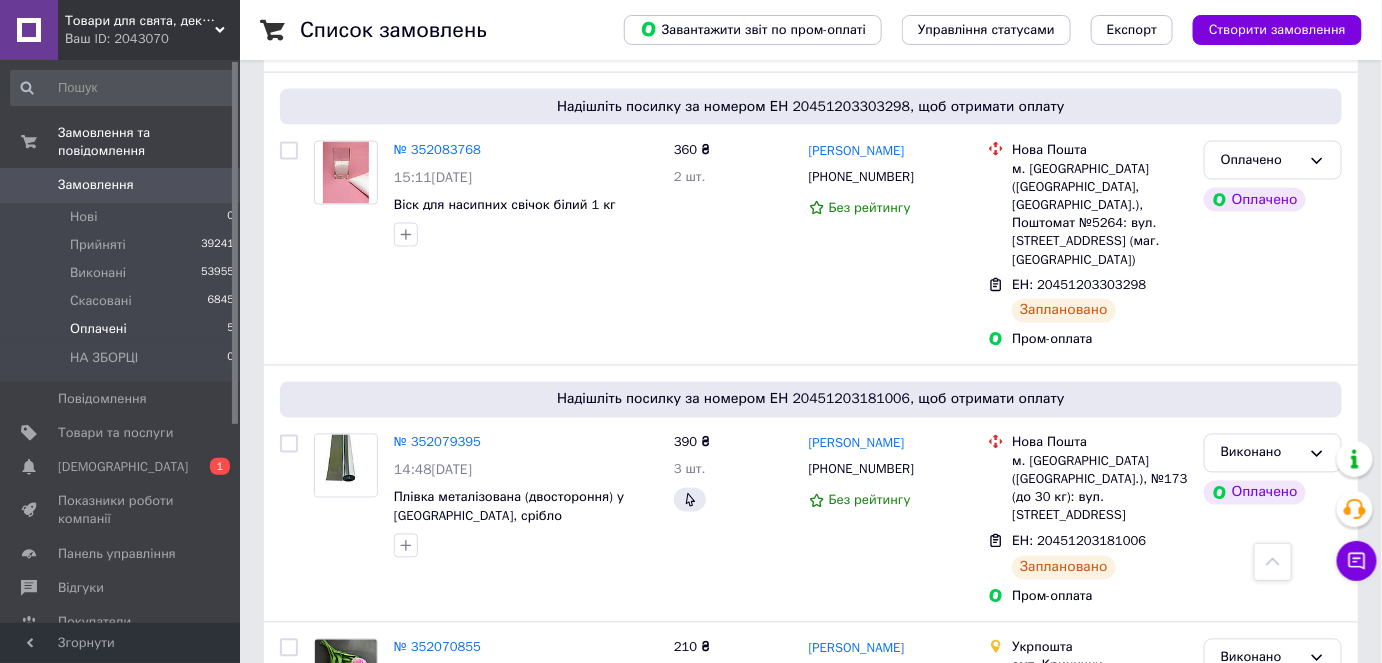click on "Оплачені" at bounding box center [98, 329] 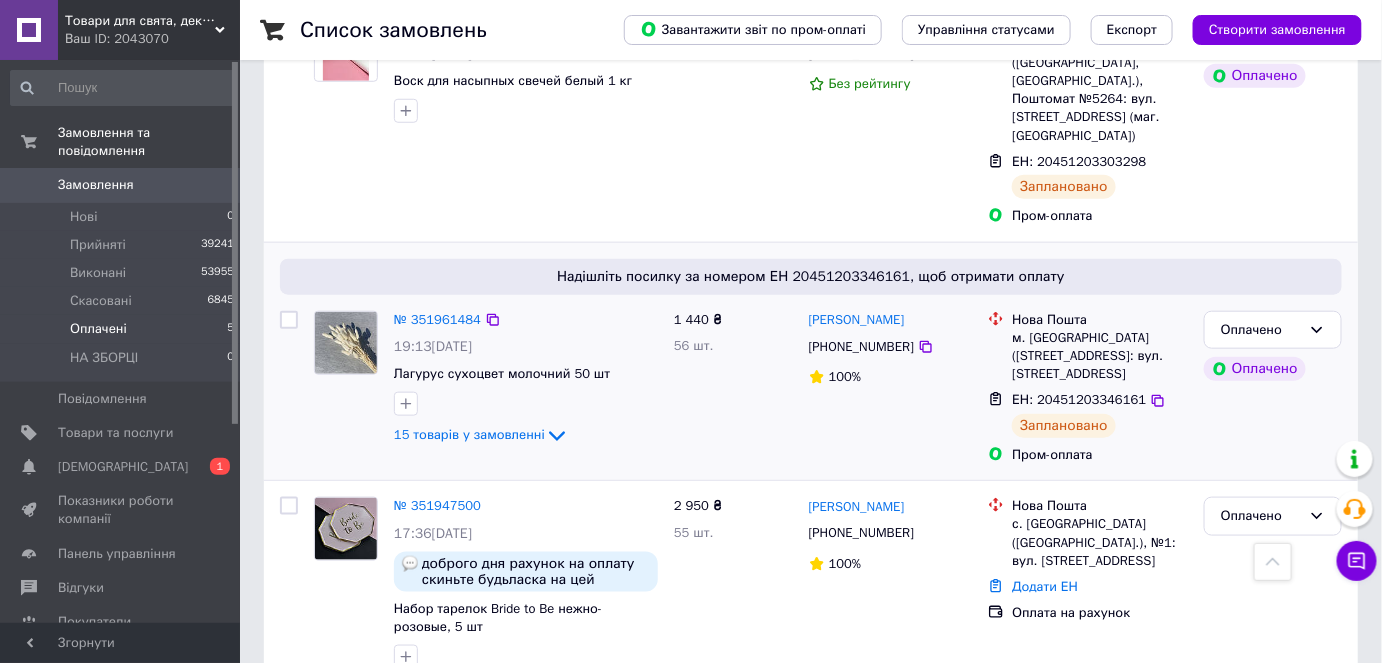 scroll, scrollTop: 545, scrollLeft: 0, axis: vertical 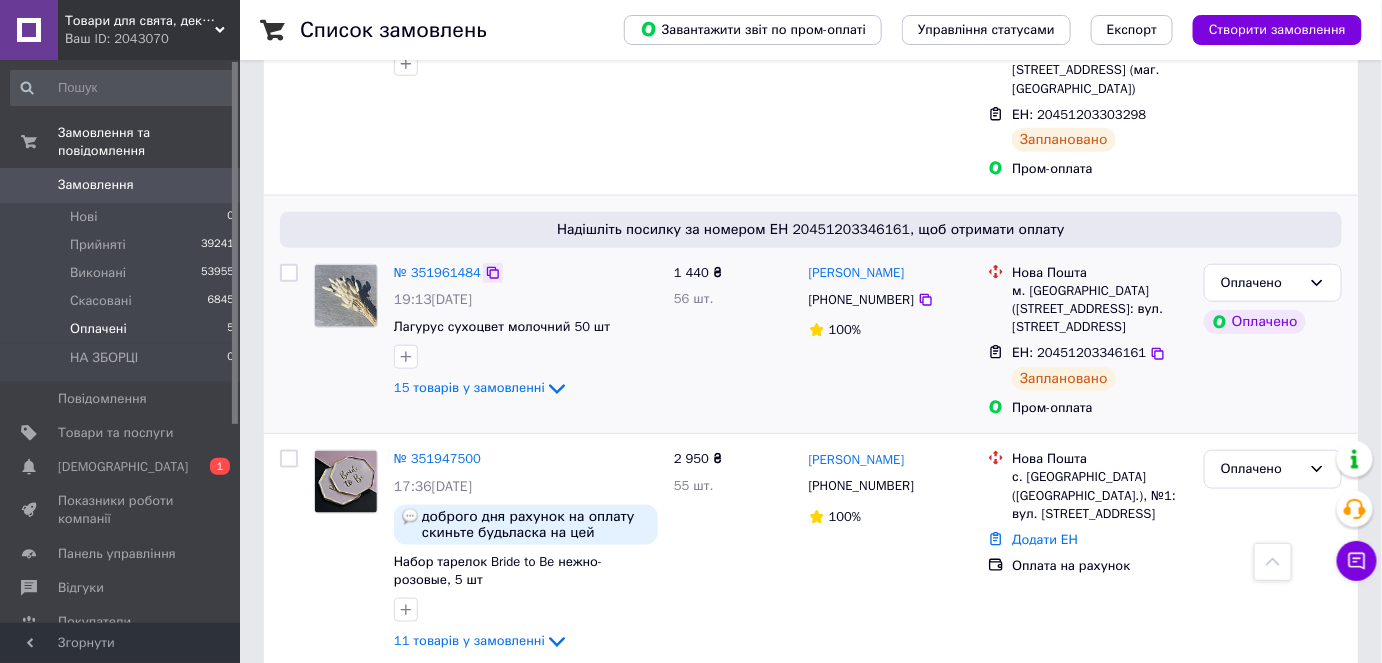click 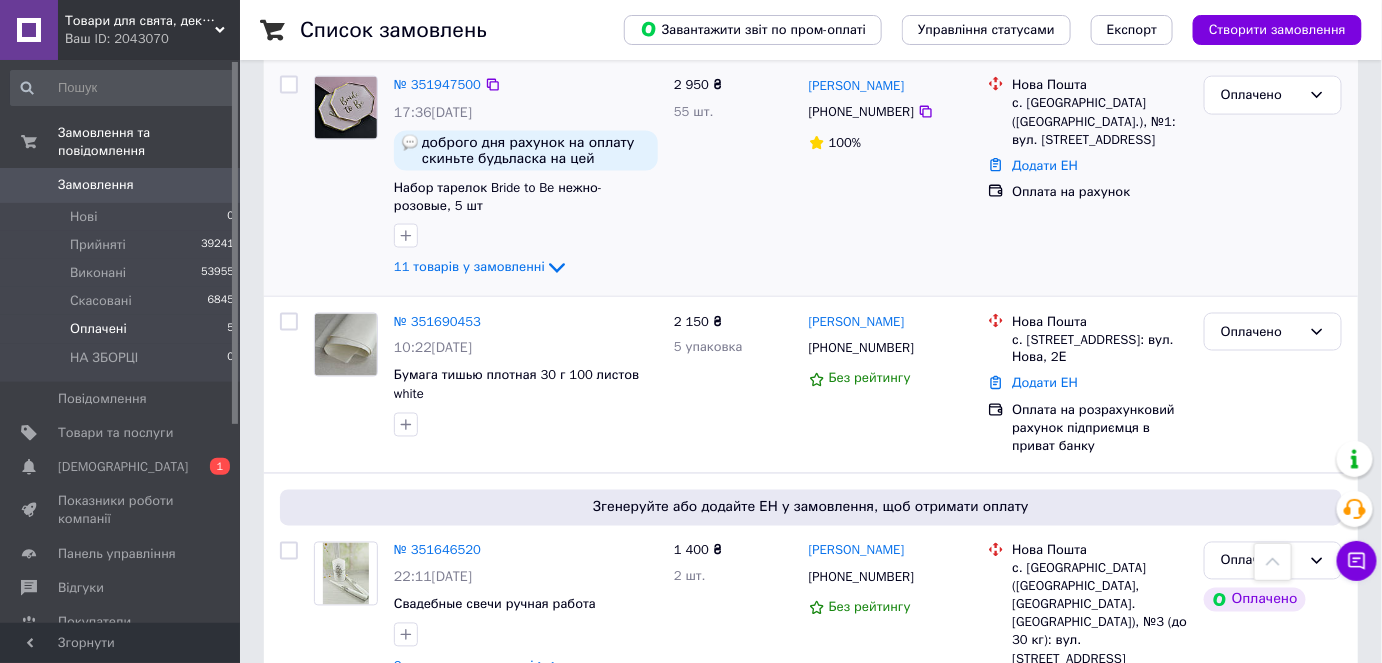 scroll, scrollTop: 925, scrollLeft: 0, axis: vertical 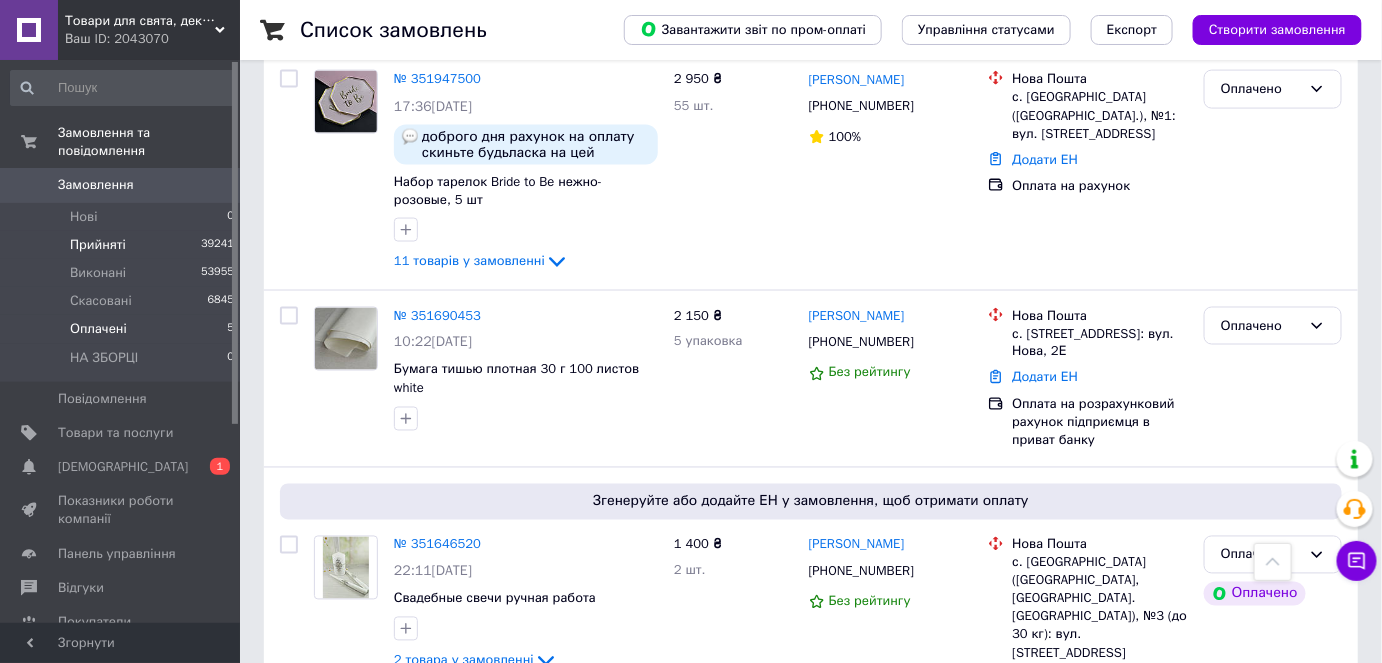 click on "Прийняті" at bounding box center [98, 245] 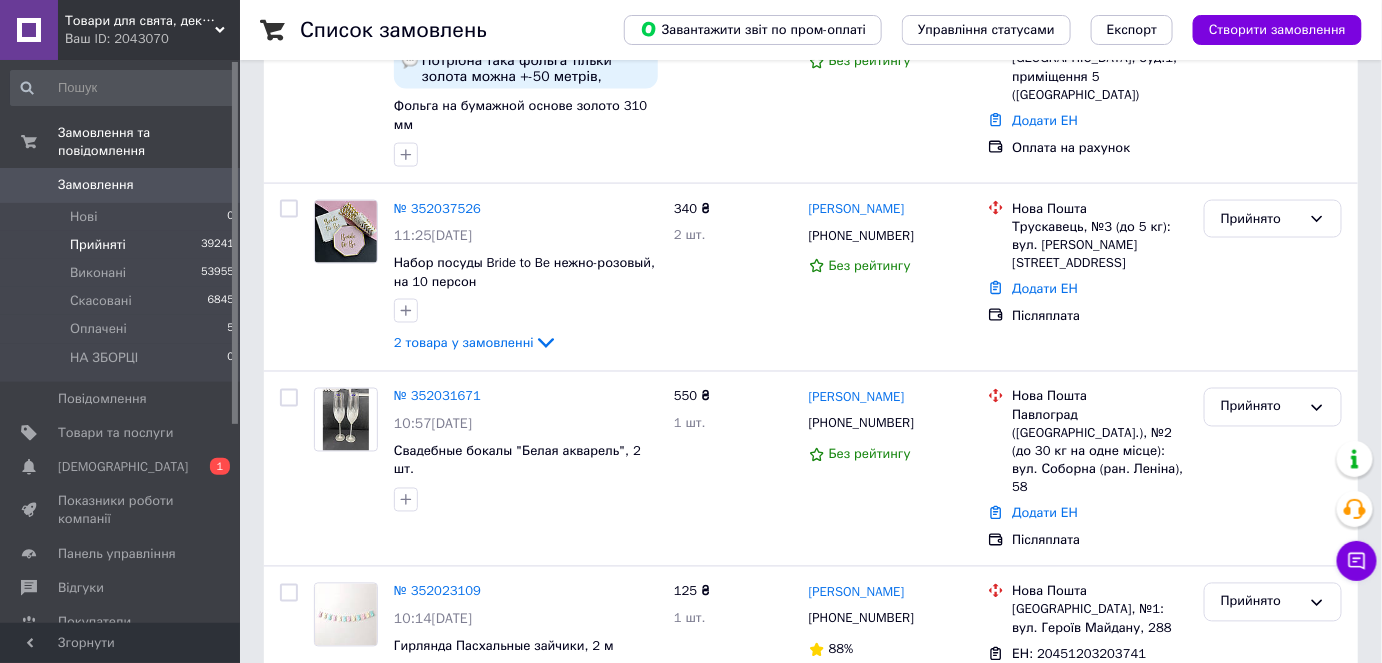 scroll, scrollTop: 0, scrollLeft: 0, axis: both 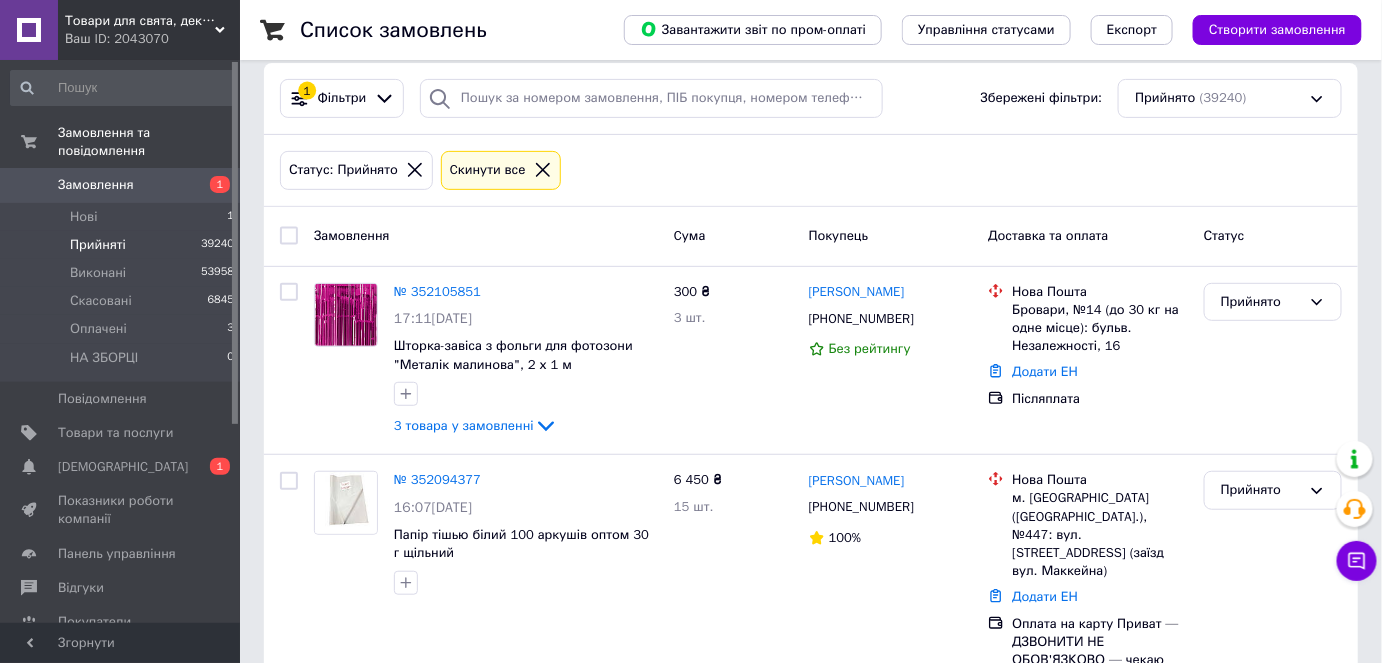 click 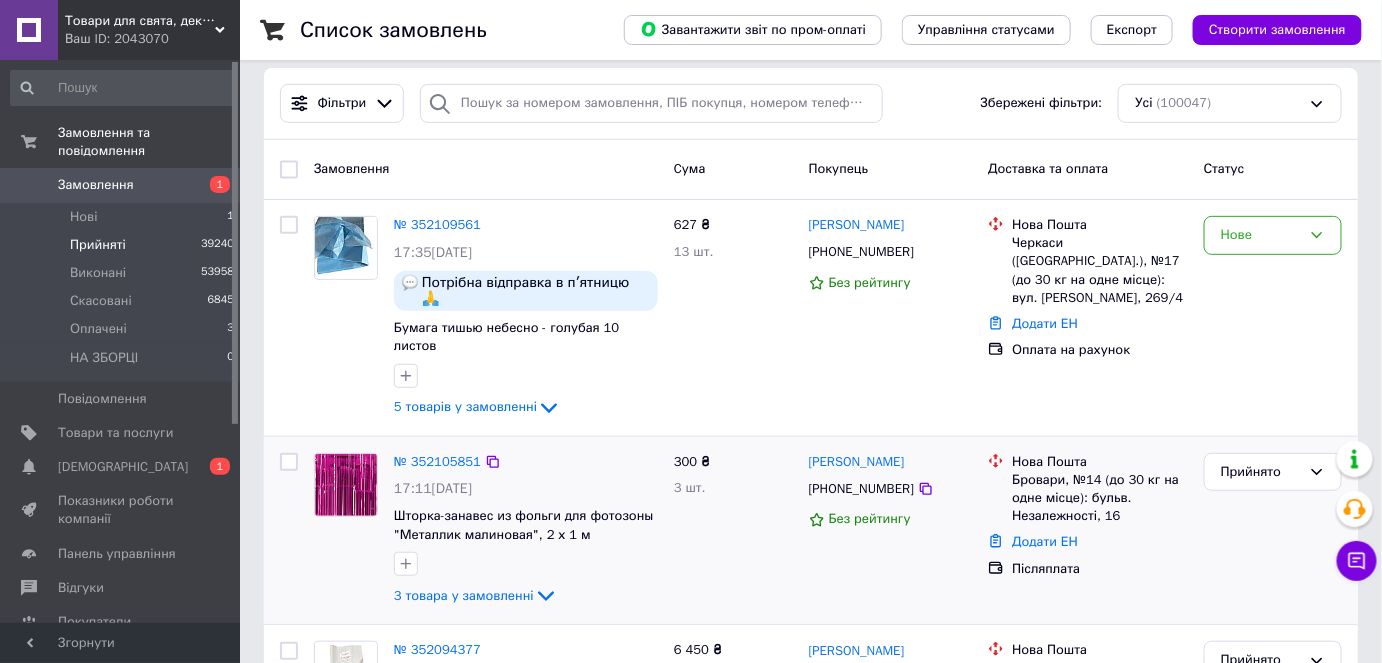 scroll, scrollTop: 181, scrollLeft: 0, axis: vertical 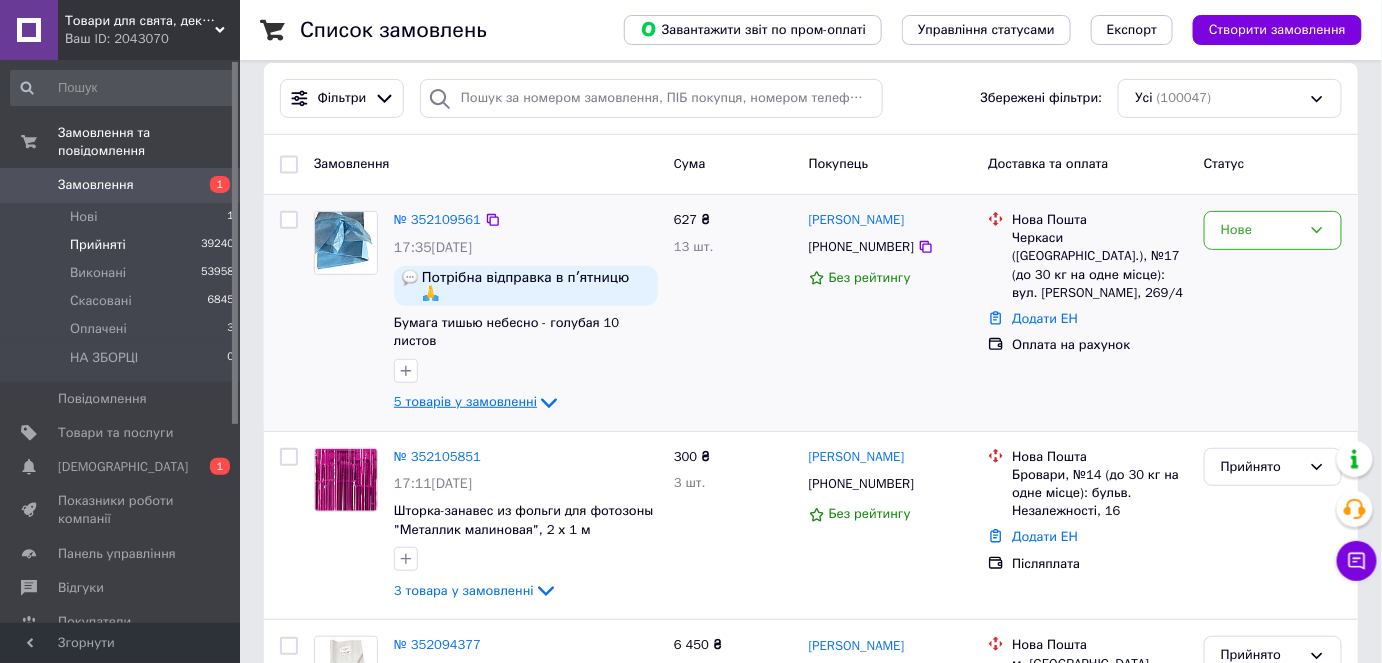 click on "5 товарів у замовленні" at bounding box center [465, 401] 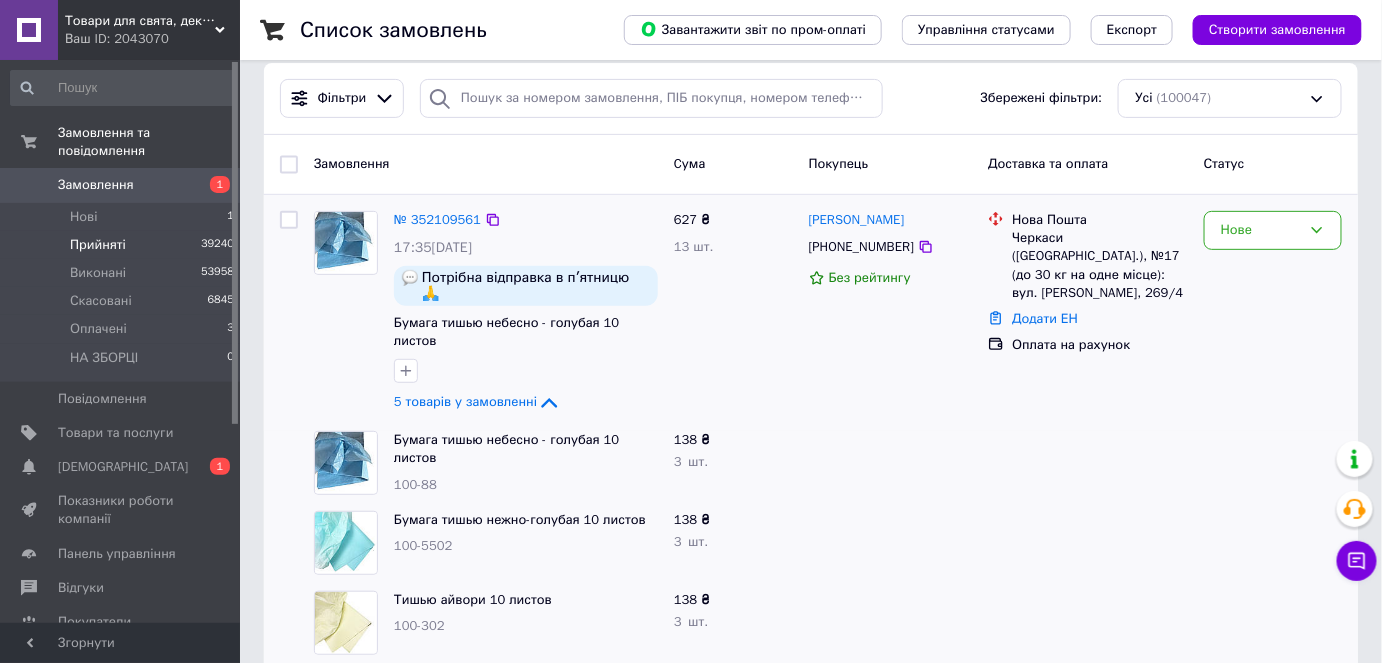 click on "[PERSON_NAME] [PHONE_NUMBER] Без рейтингу" at bounding box center (891, 313) 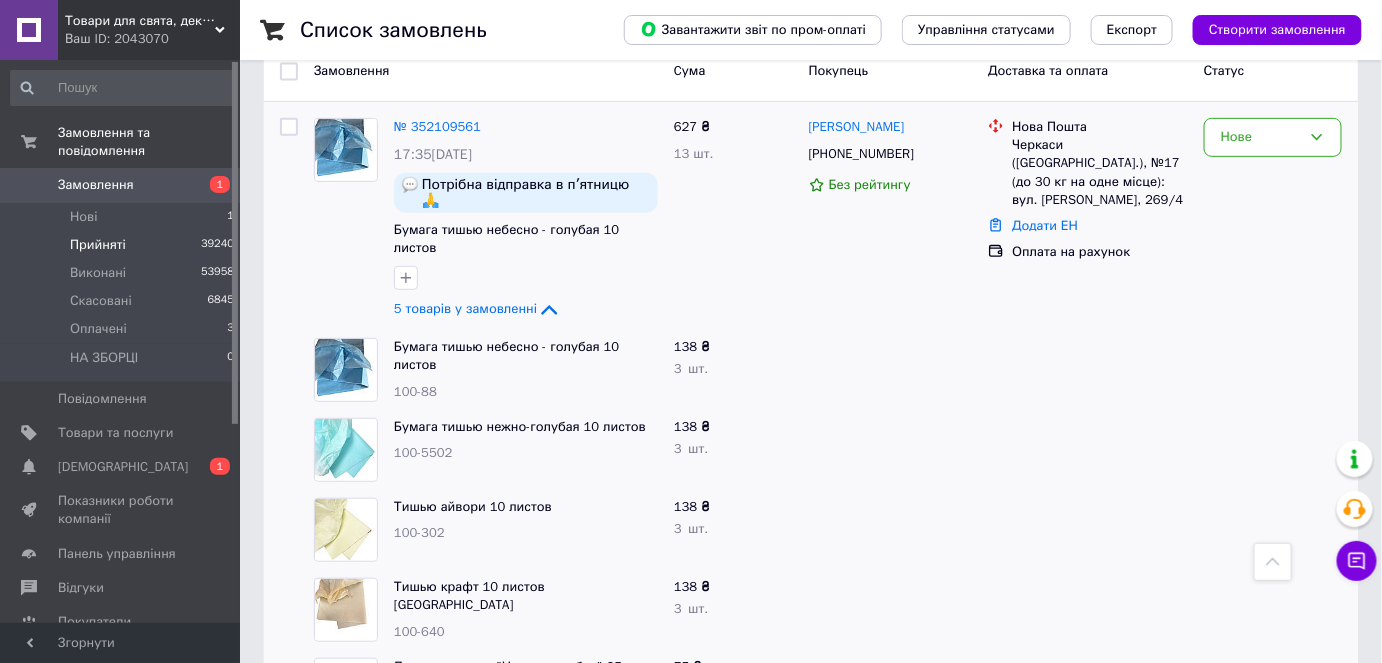 scroll, scrollTop: 272, scrollLeft: 0, axis: vertical 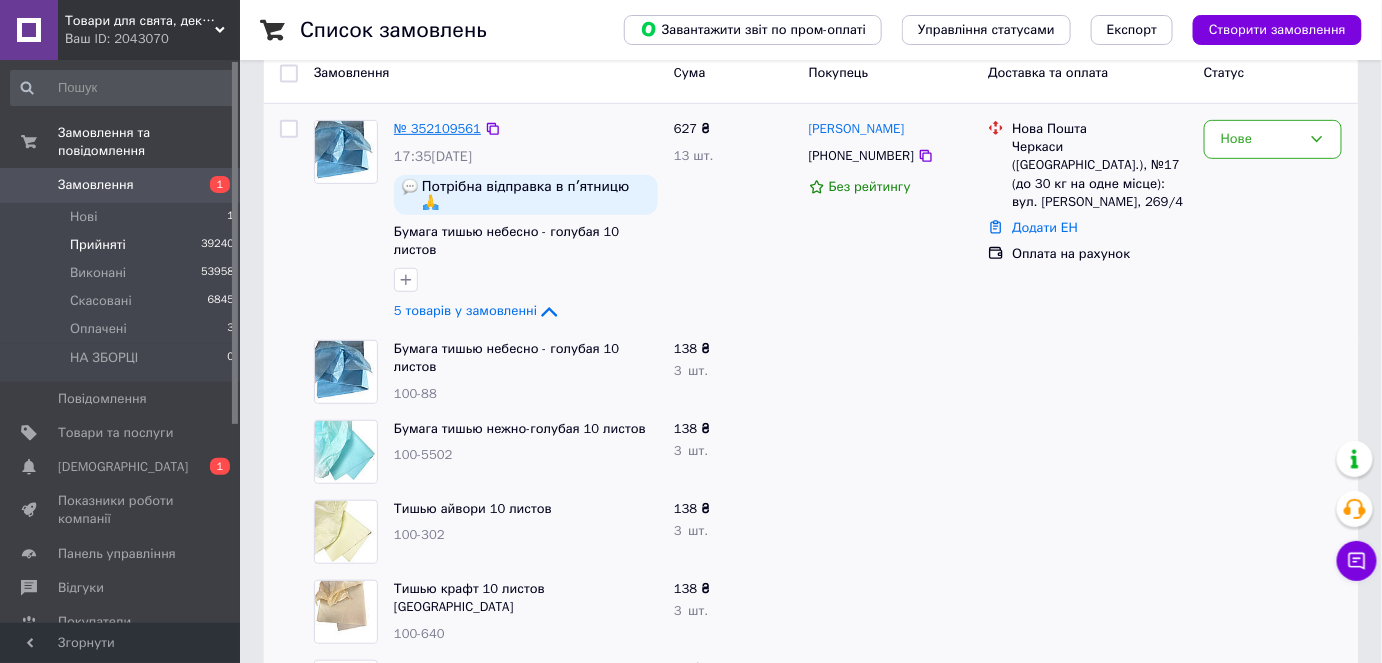 click on "№ 352109561" at bounding box center [437, 128] 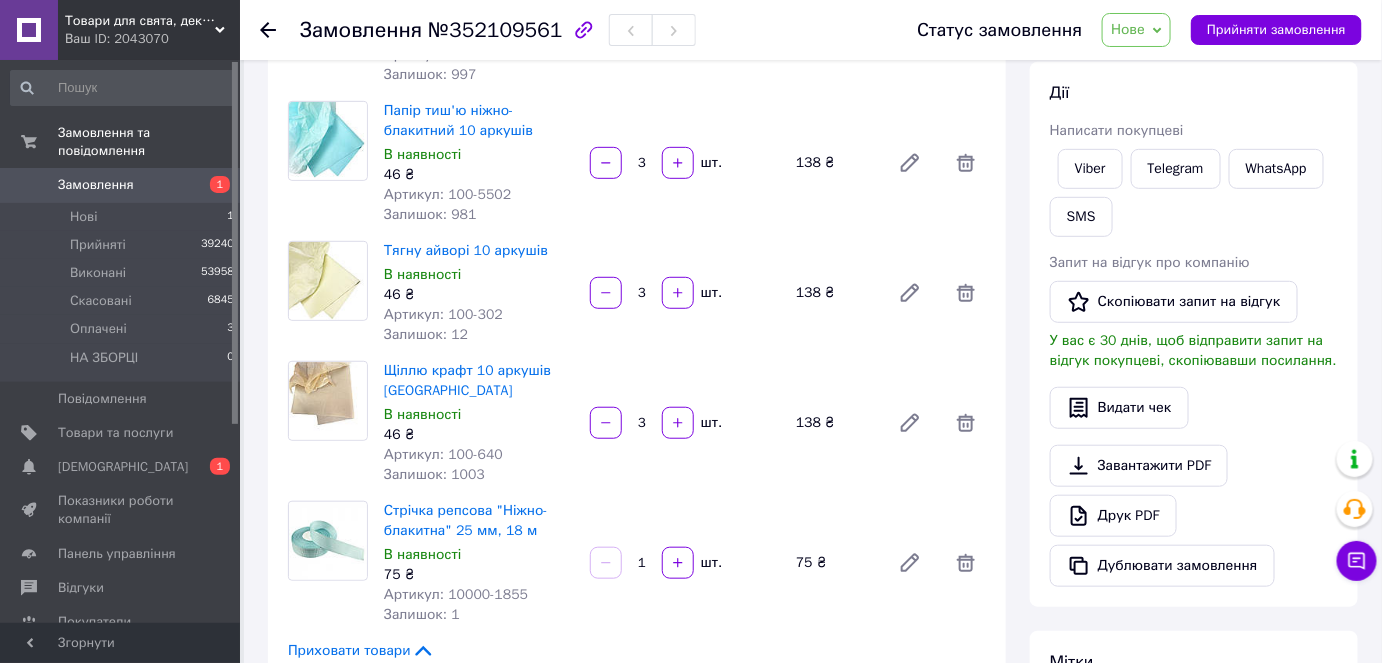 scroll, scrollTop: 272, scrollLeft: 0, axis: vertical 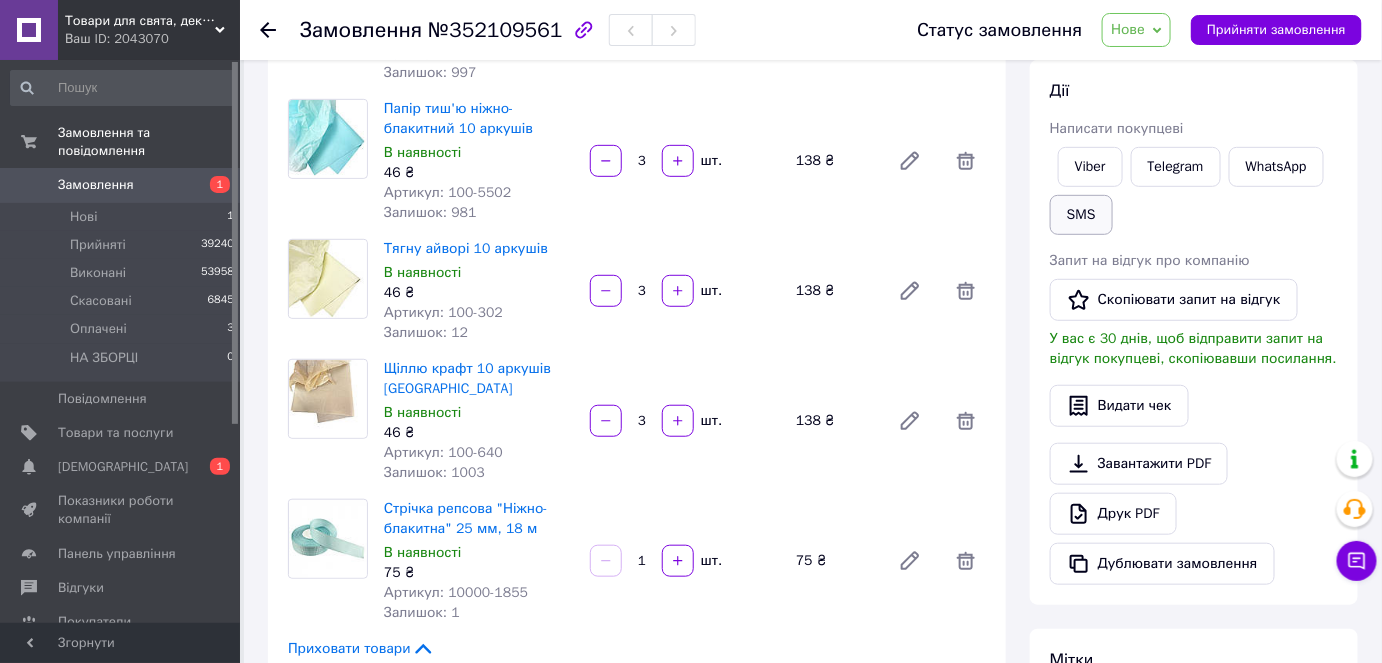 click on "SMS" at bounding box center [1081, 215] 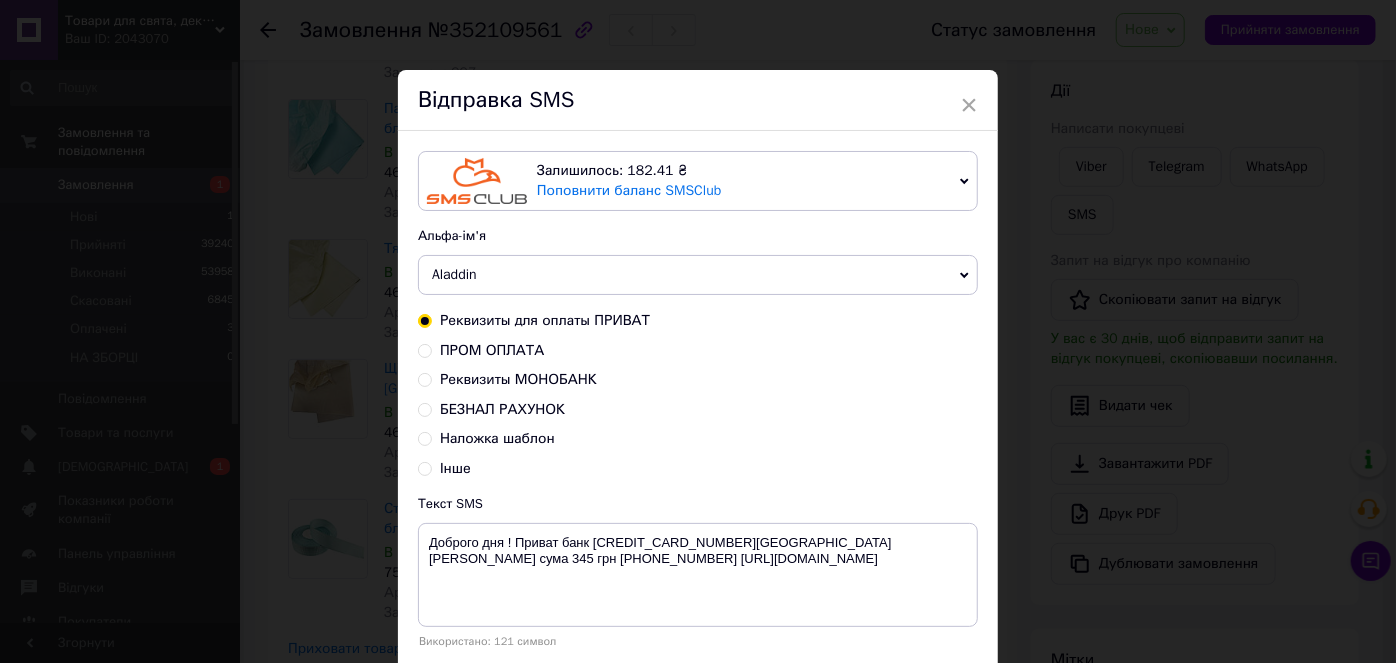 click on "Реквизиты для оплаты ПРИВАТ ПРОМ ОПЛАТА Реквизиты МОНОБАНК БЕЗНАЛ РАХУНОК Наложка шаблон Інше" at bounding box center [698, 395] 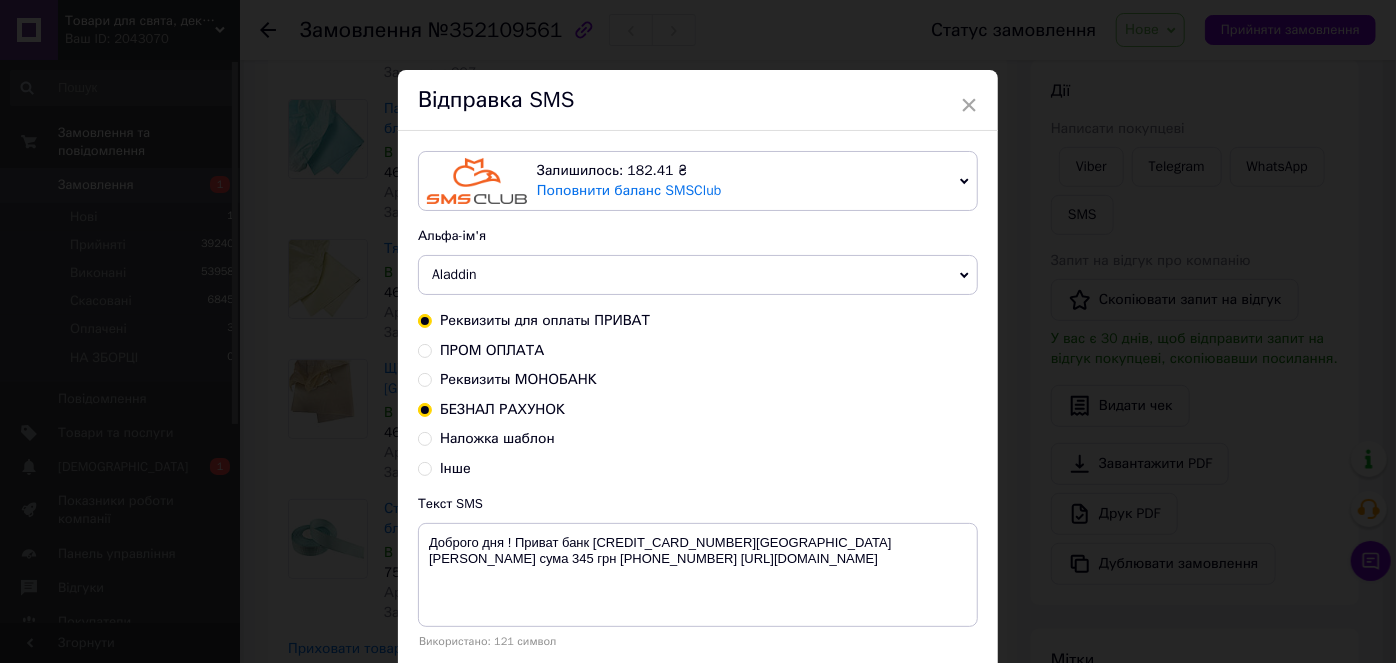 radio on "true" 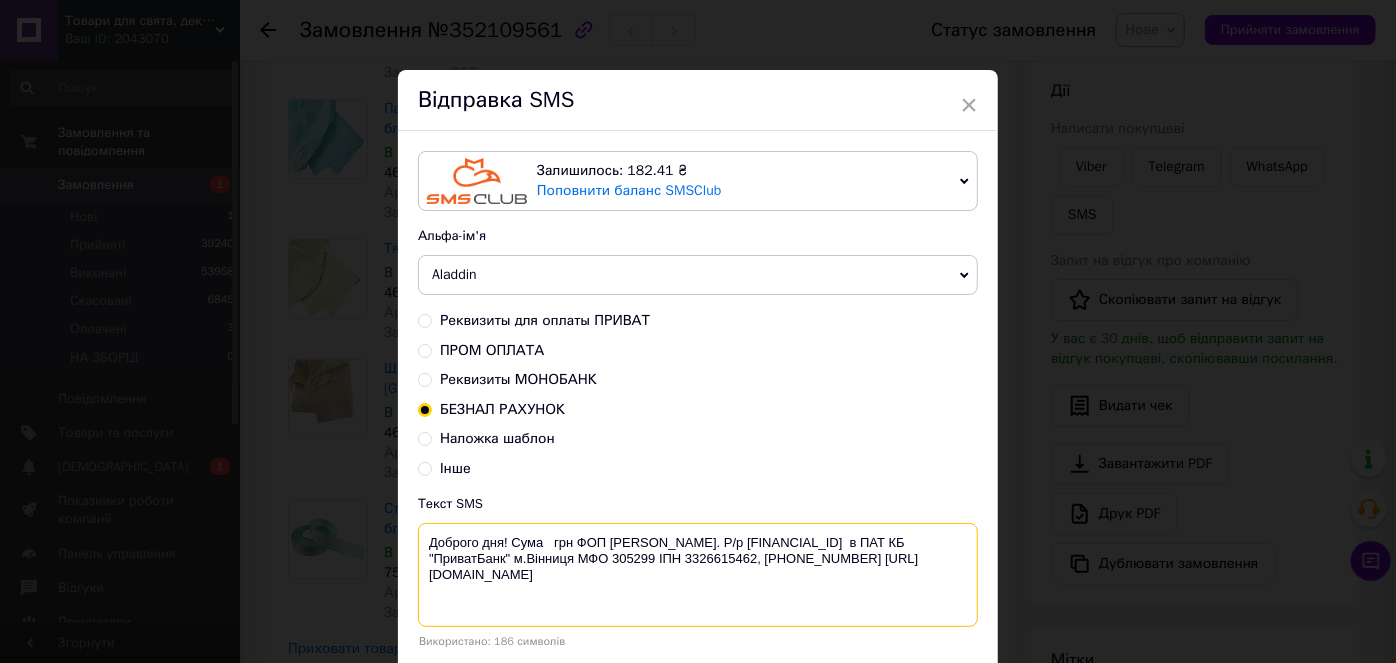 drag, startPoint x: 425, startPoint y: 533, endPoint x: 682, endPoint y: 607, distance: 267.4416 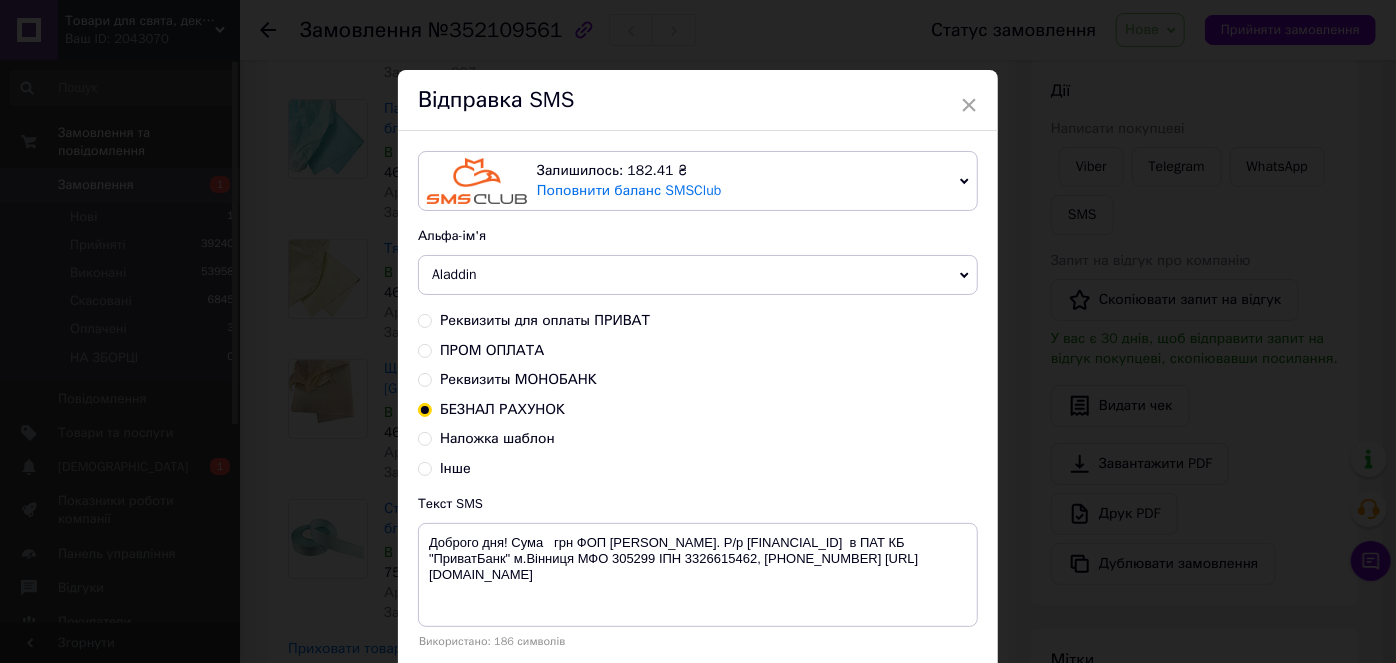 click on "× Відправка SMS Залишилось: 182.41 ₴ Поповнити баланс SMSClub Підключити LetsAds Альфа-ім'я  Aladdin +380********* VashZakaz Shop Zakaz Оновити список альфа-імен Реквизиты для оплаты ПРИВАТ ПРОМ ОПЛАТА Реквизиты МОНОБАНК БЕЗНАЛ РАХУНОК Наложка шаблон Інше Текст SMS Доброго дня! Сума   грн ФОП [PERSON_NAME]. Р/р [FINANCIAL_ID]  в ПАТ КБ "ПриватБанк" м.Вінниця МФО 305299 ІПН 3326615462, [PHONE_NUMBER] [URL][DOMAIN_NAME] Використано: 186 символів Скасувати   Відправити" at bounding box center [698, 331] 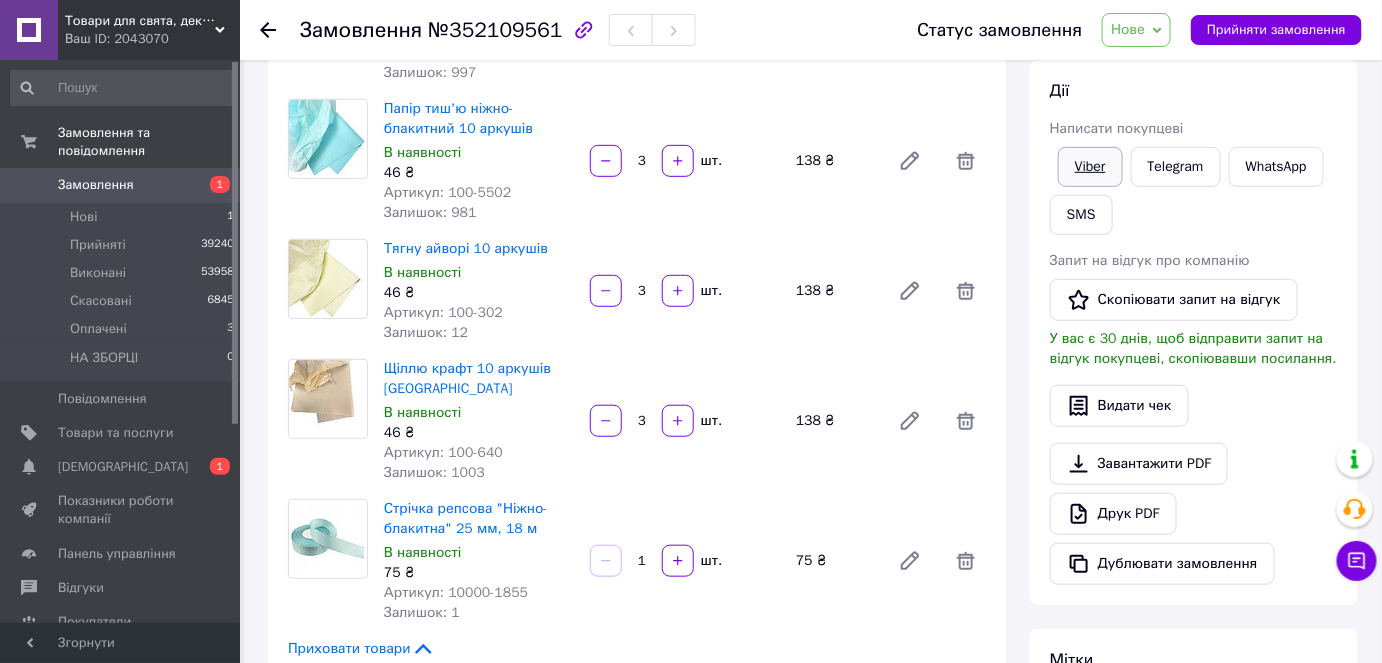 click on "Viber" at bounding box center [1090, 167] 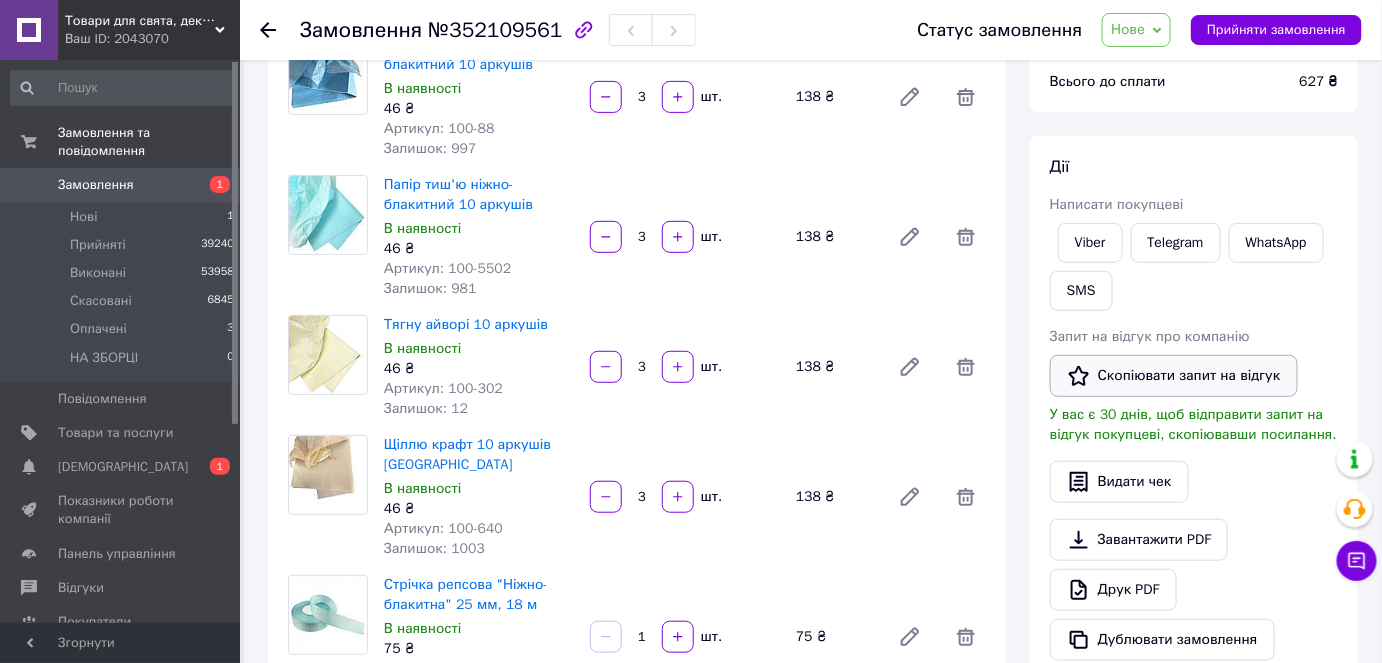 scroll, scrollTop: 181, scrollLeft: 0, axis: vertical 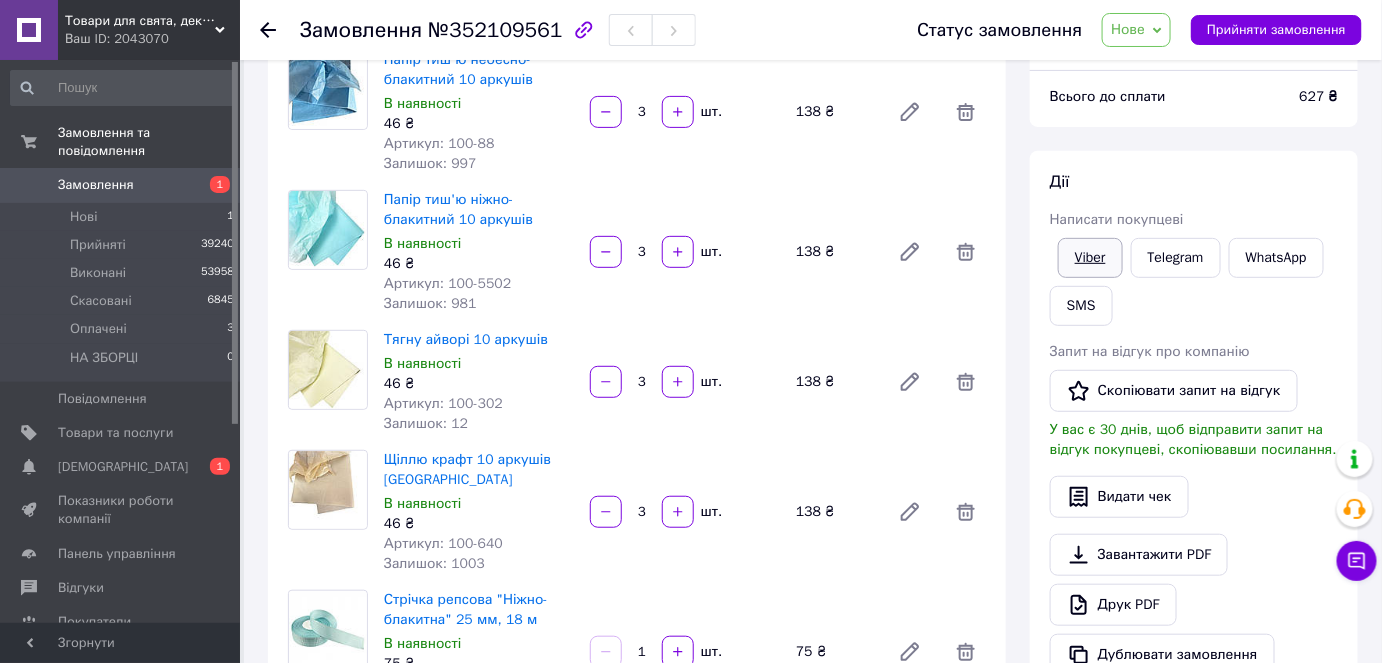 drag, startPoint x: 1091, startPoint y: 254, endPoint x: 864, endPoint y: 411, distance: 276.00363 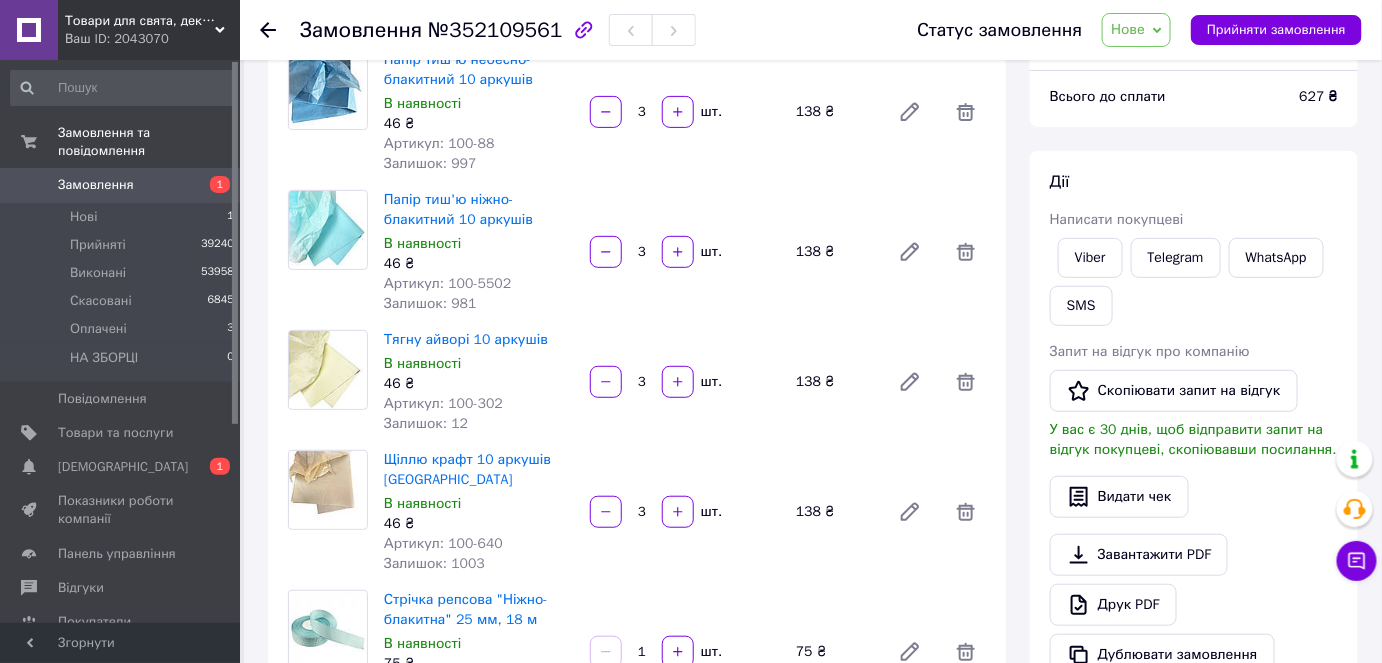 click on "Viber" at bounding box center (1090, 258) 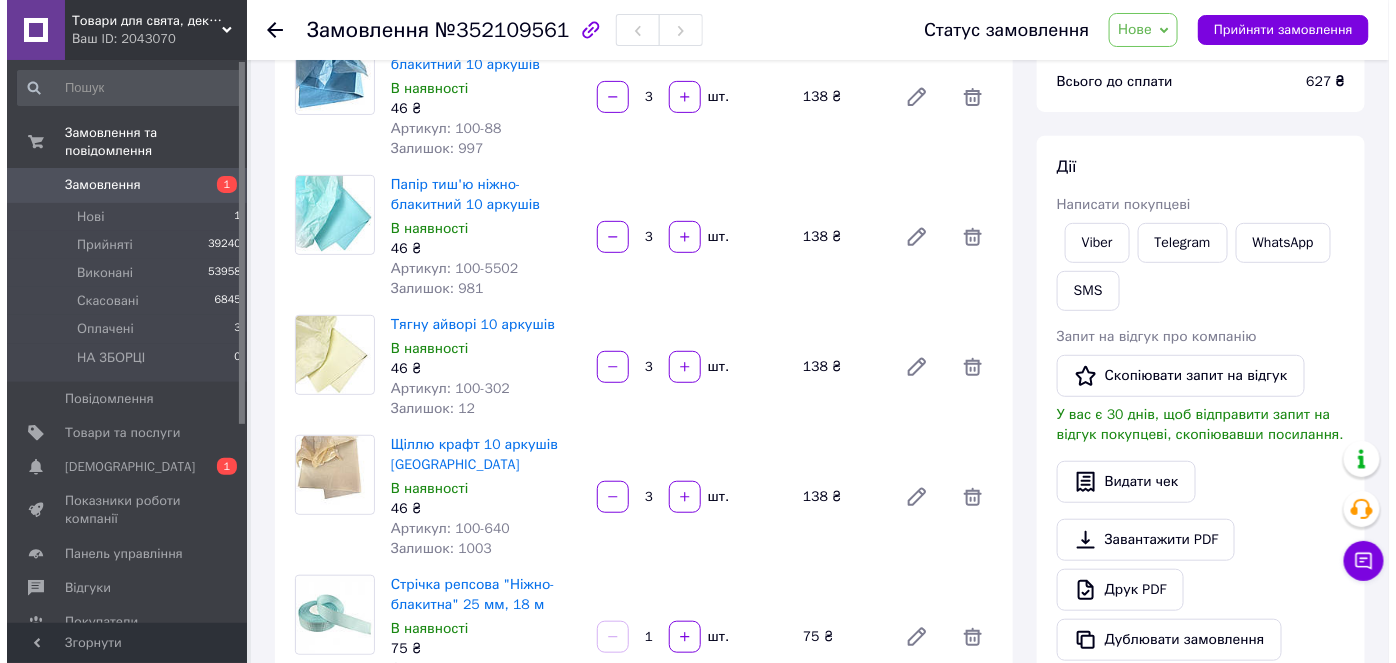 scroll, scrollTop: 0, scrollLeft: 0, axis: both 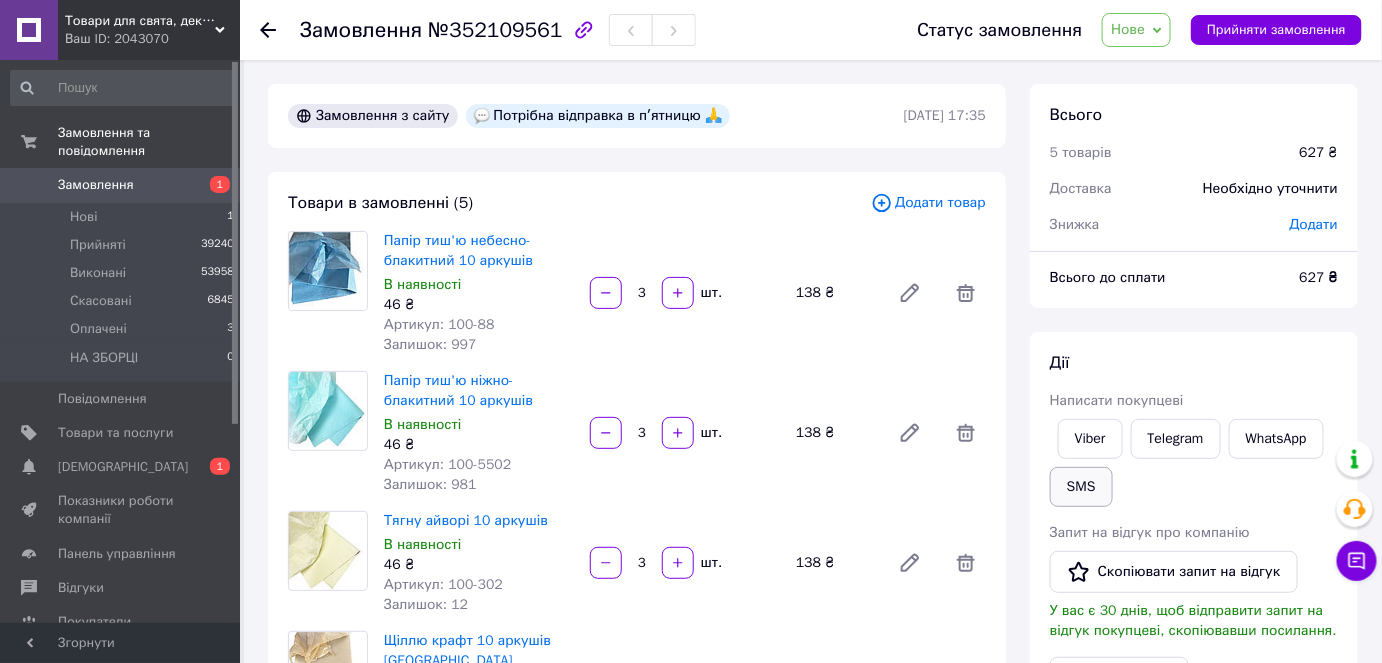 click on "SMS" at bounding box center (1081, 487) 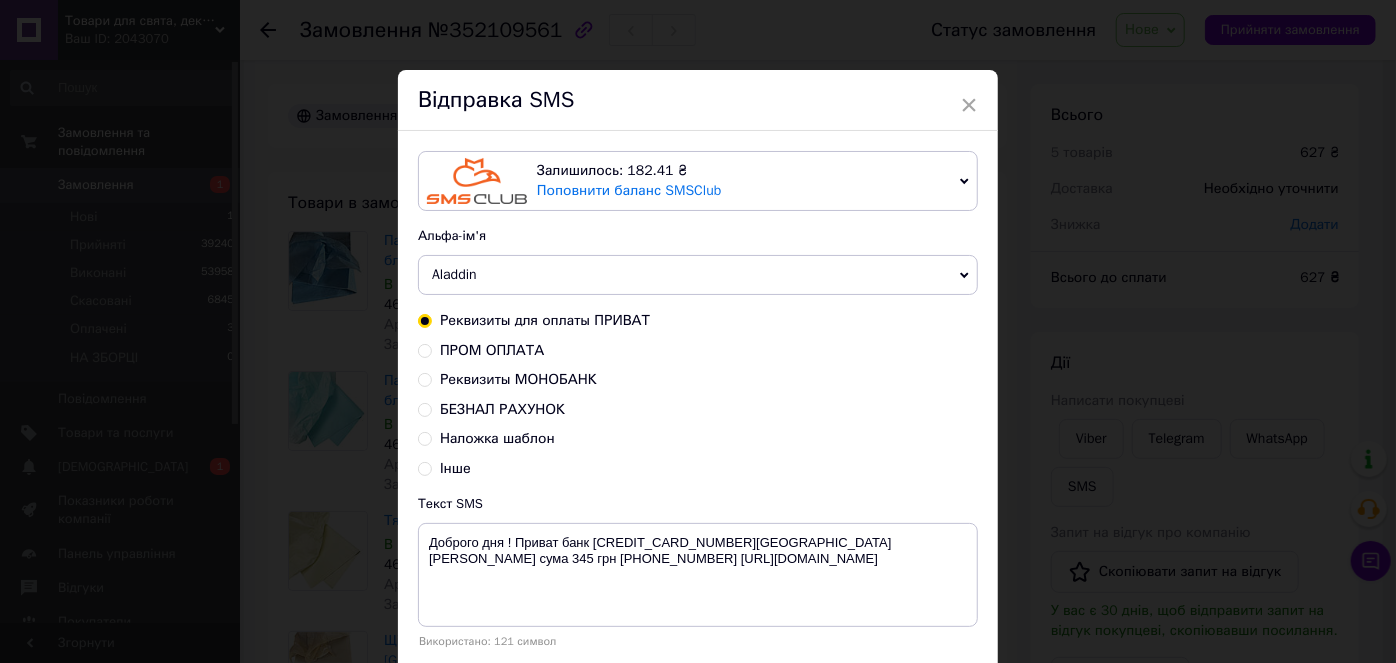 click on "БЕЗНАЛ РАХУНОК" at bounding box center (502, 409) 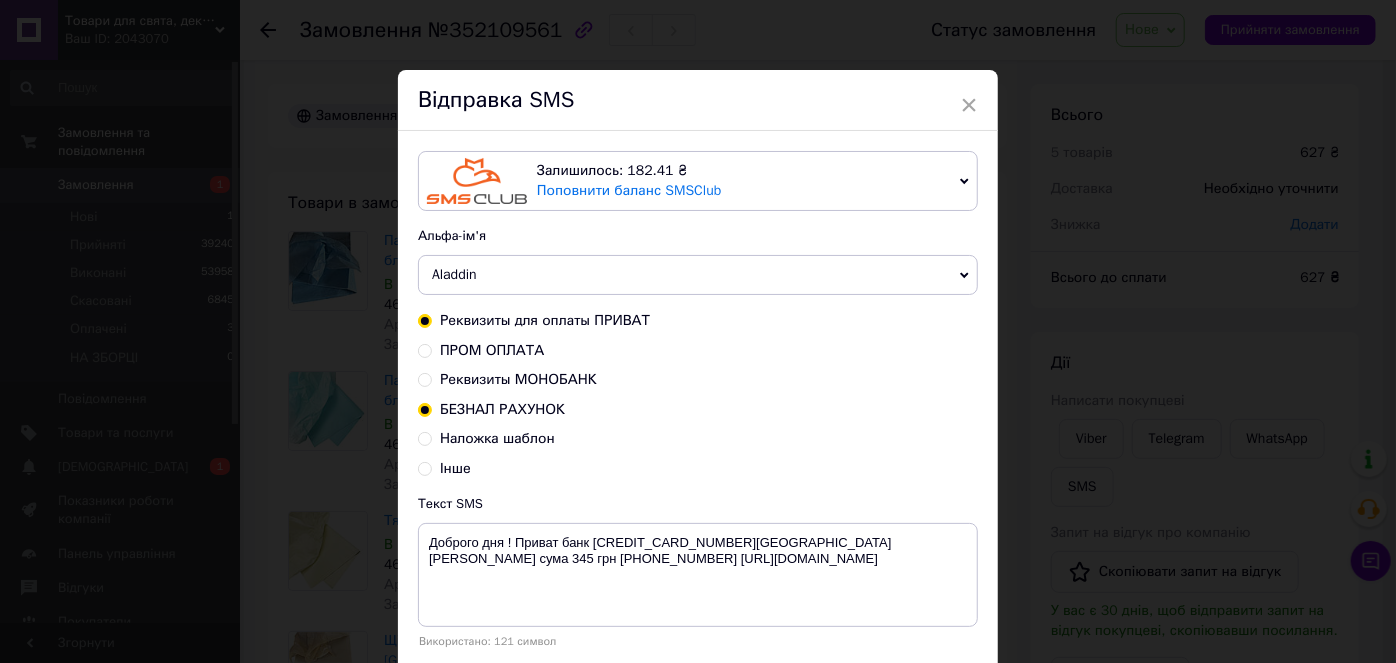 radio on "false" 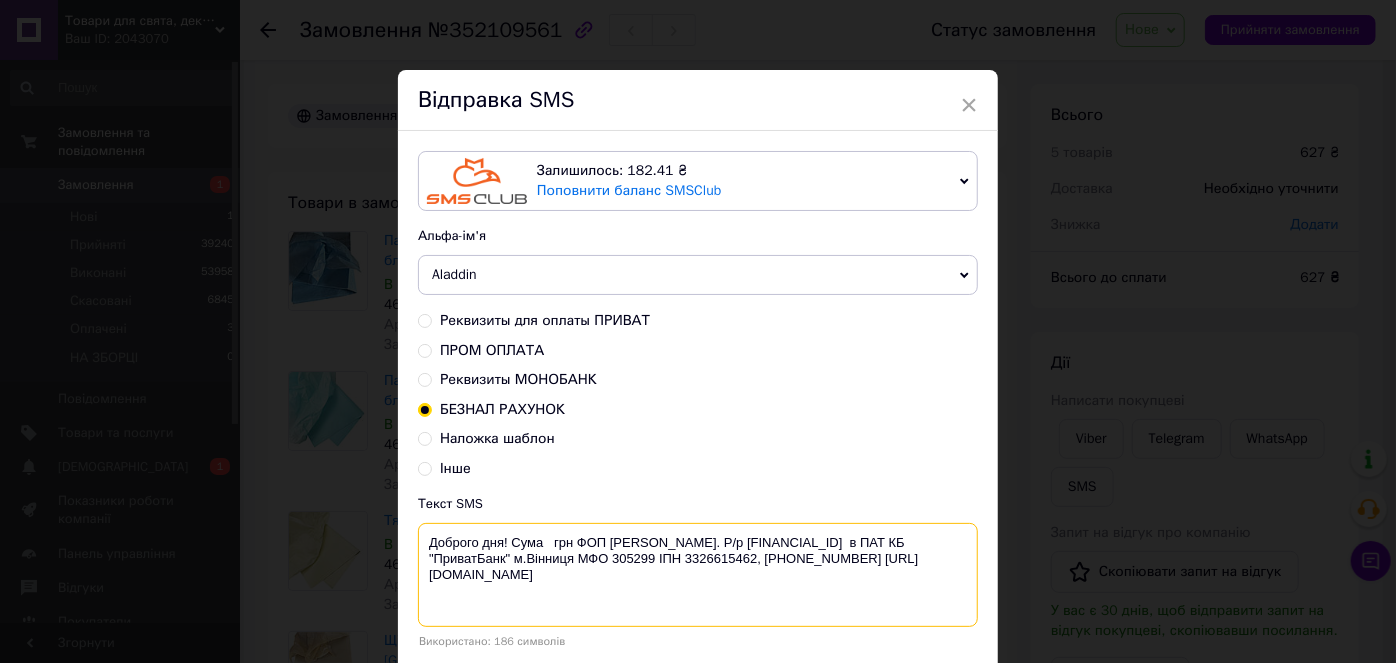 click on "Доброго дня! Сума   грн ФОП [PERSON_NAME]. Р/р [FINANCIAL_ID]  в ПАТ КБ "ПриватБанк" м.Вінниця МФО 305299 ІПН 3326615462, [PHONE_NUMBER] [URL][DOMAIN_NAME]" at bounding box center (698, 575) 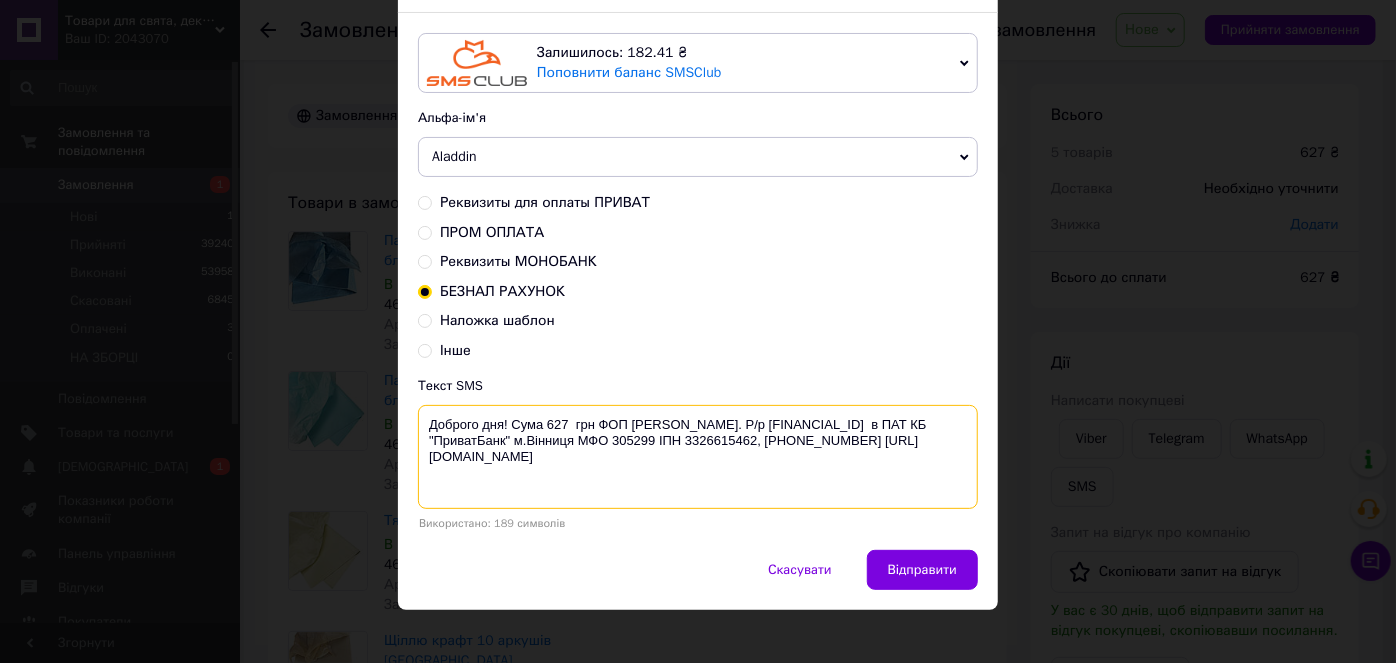 scroll, scrollTop: 130, scrollLeft: 0, axis: vertical 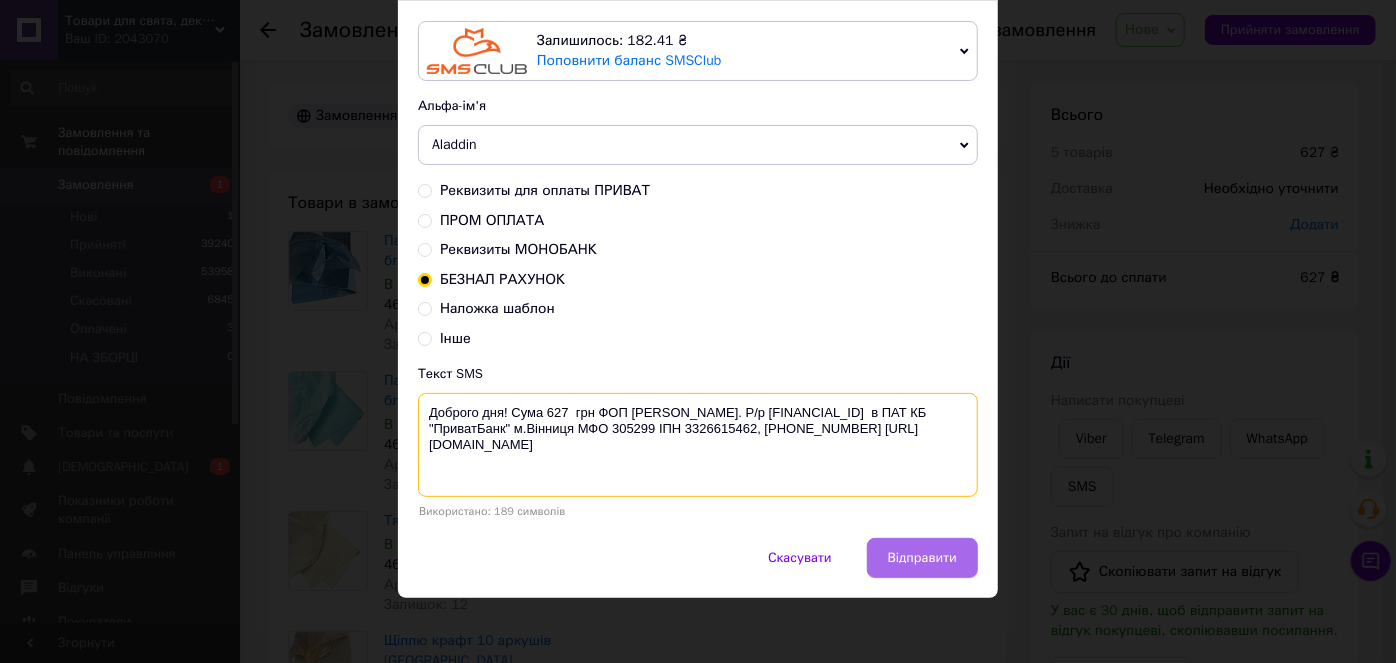type on "Доброго дня! Сума 627  грн ФОП [PERSON_NAME]. Р/р [FINANCIAL_ID]  в ПАТ КБ "ПриватБанк" м.Вінниця МФО 305299 ІПН 3326615462, [PHONE_NUMBER] [URL][DOMAIN_NAME]" 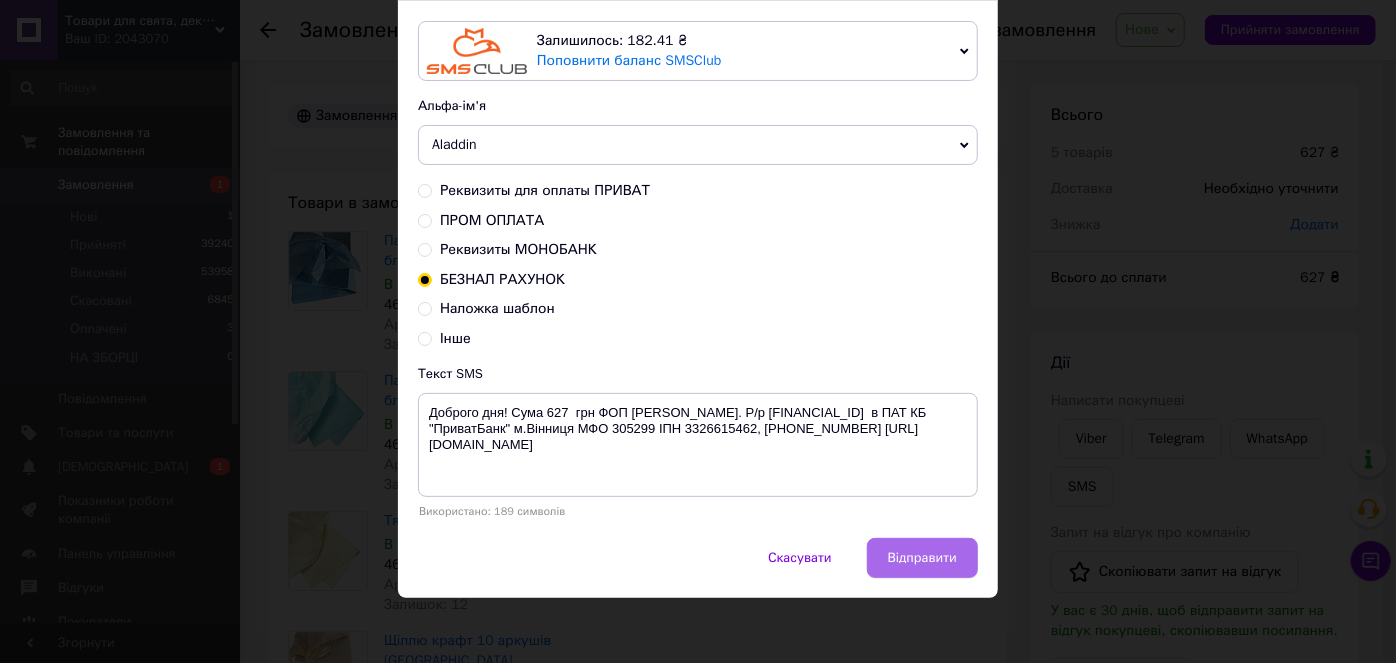 click on "Відправити" at bounding box center (922, 558) 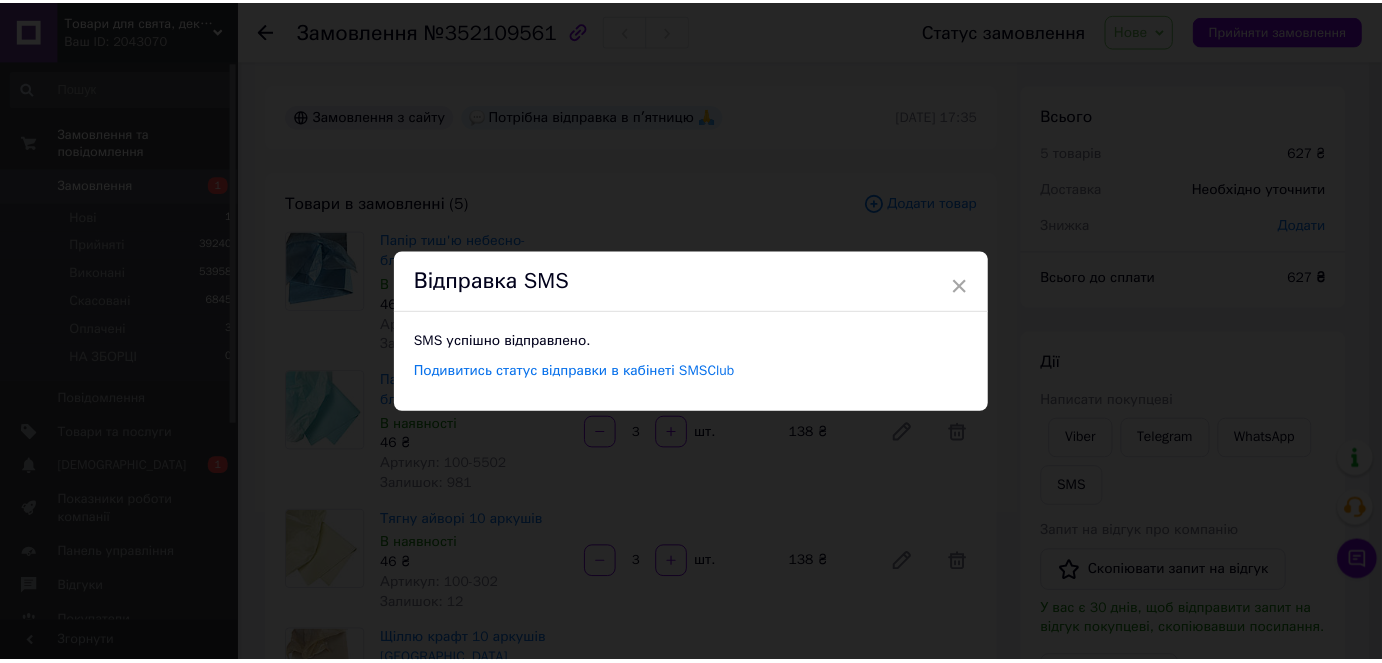 scroll, scrollTop: 0, scrollLeft: 0, axis: both 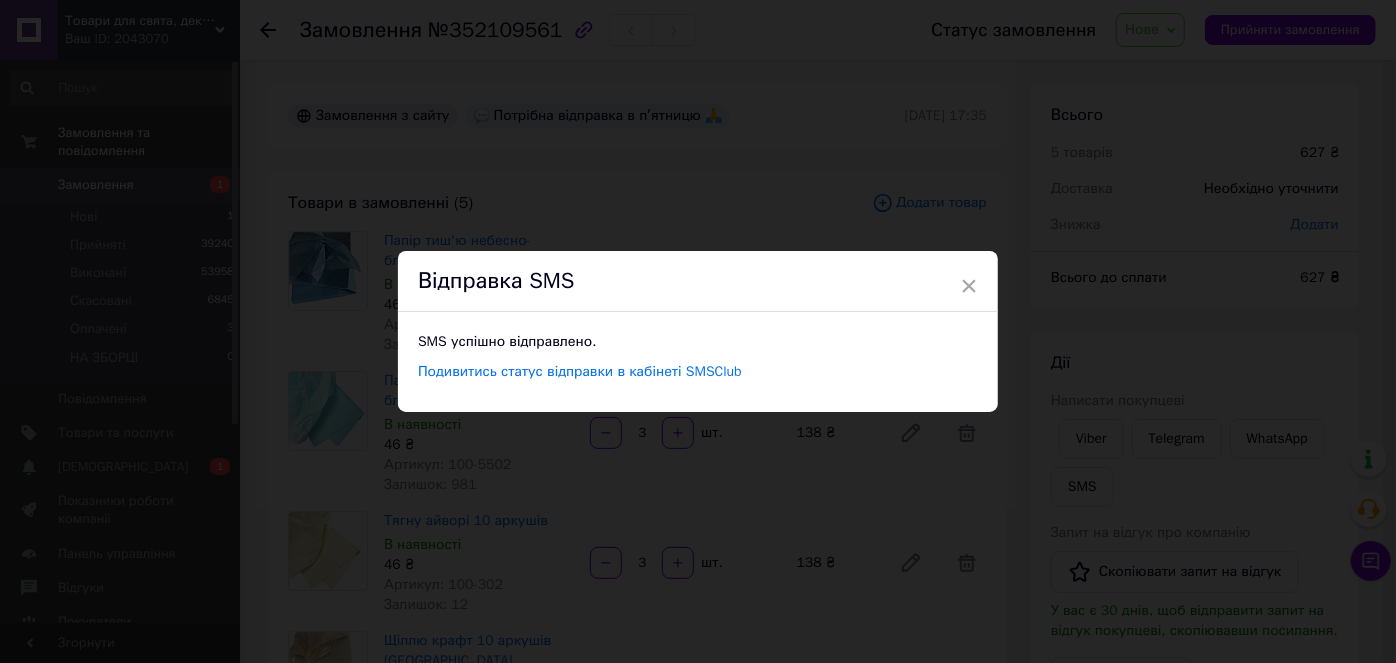 click on "× Відправка SMS SMS успішно відправлено. Подивитись статус відправки в кабінеті SMSClub" at bounding box center (698, 331) 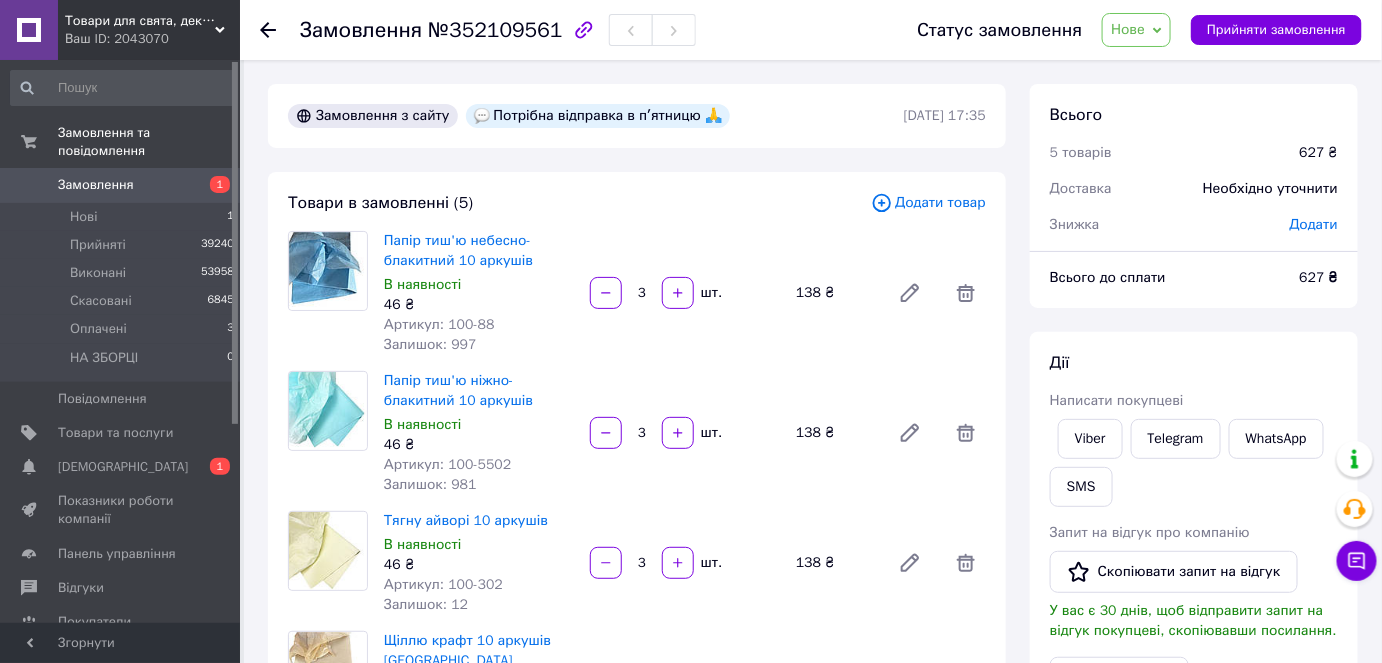 click 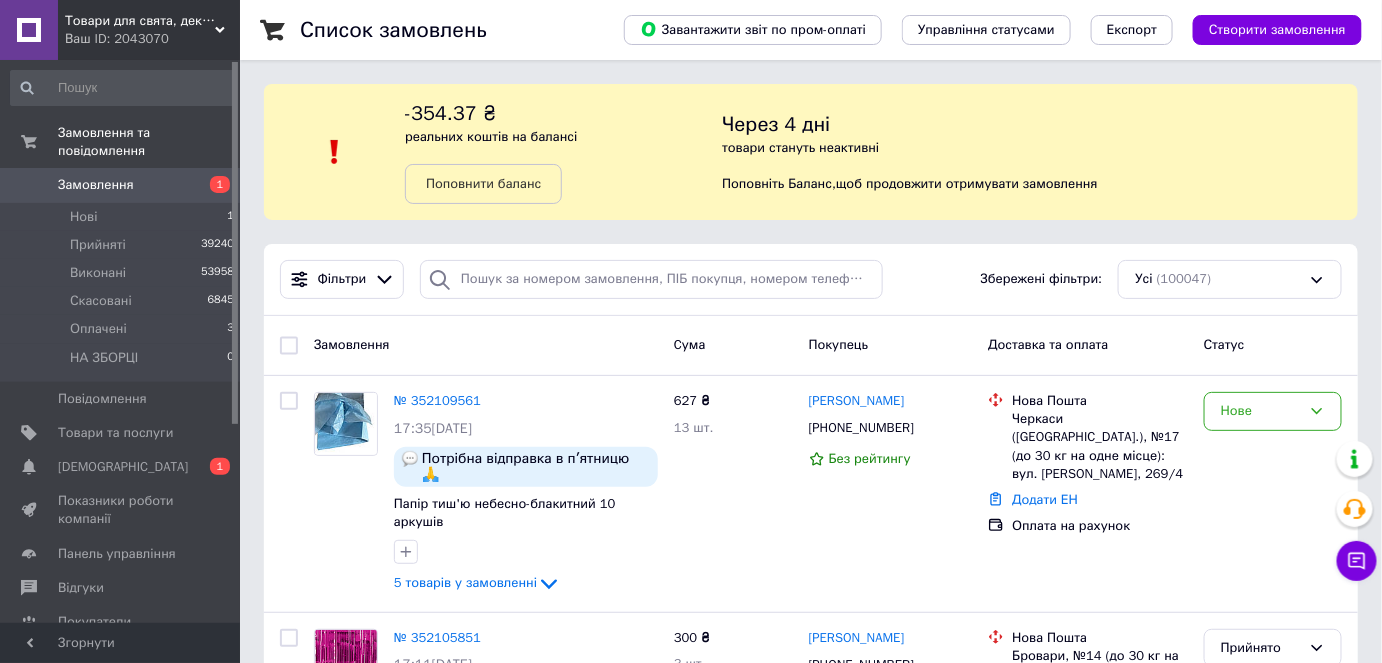 click on "Замовлення" at bounding box center (121, 185) 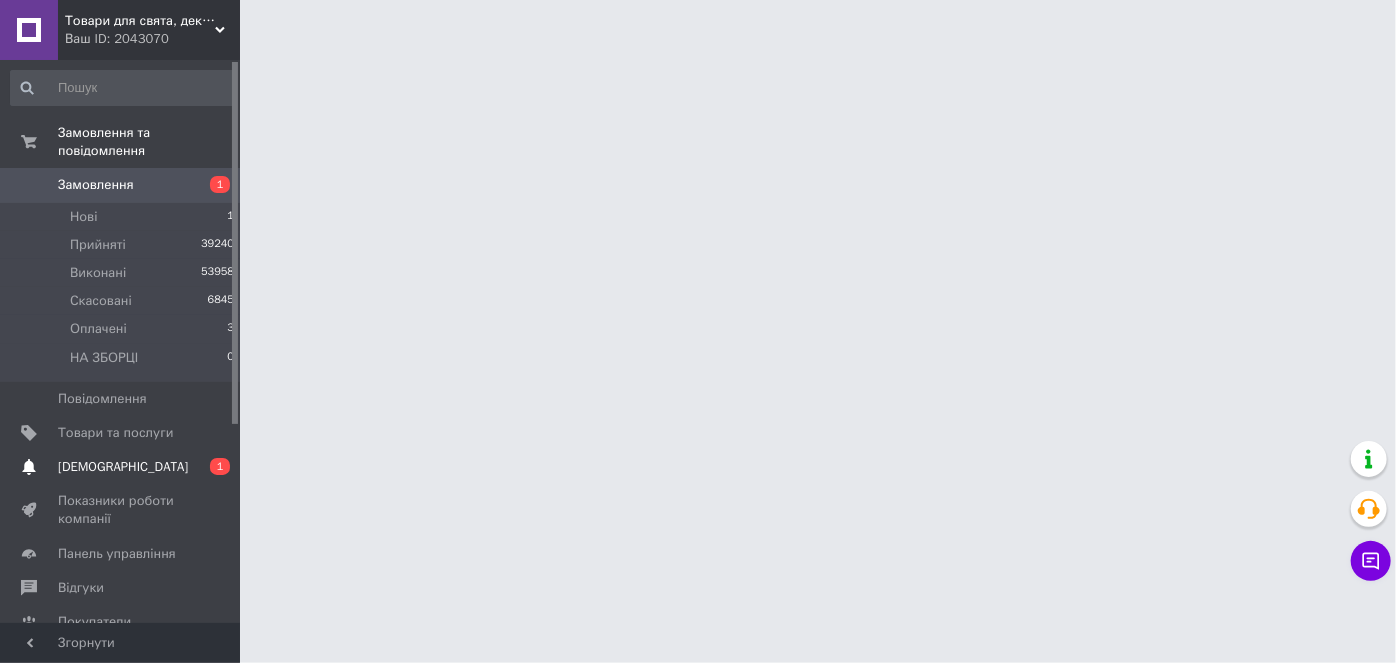 click on "0 1" at bounding box center [212, 467] 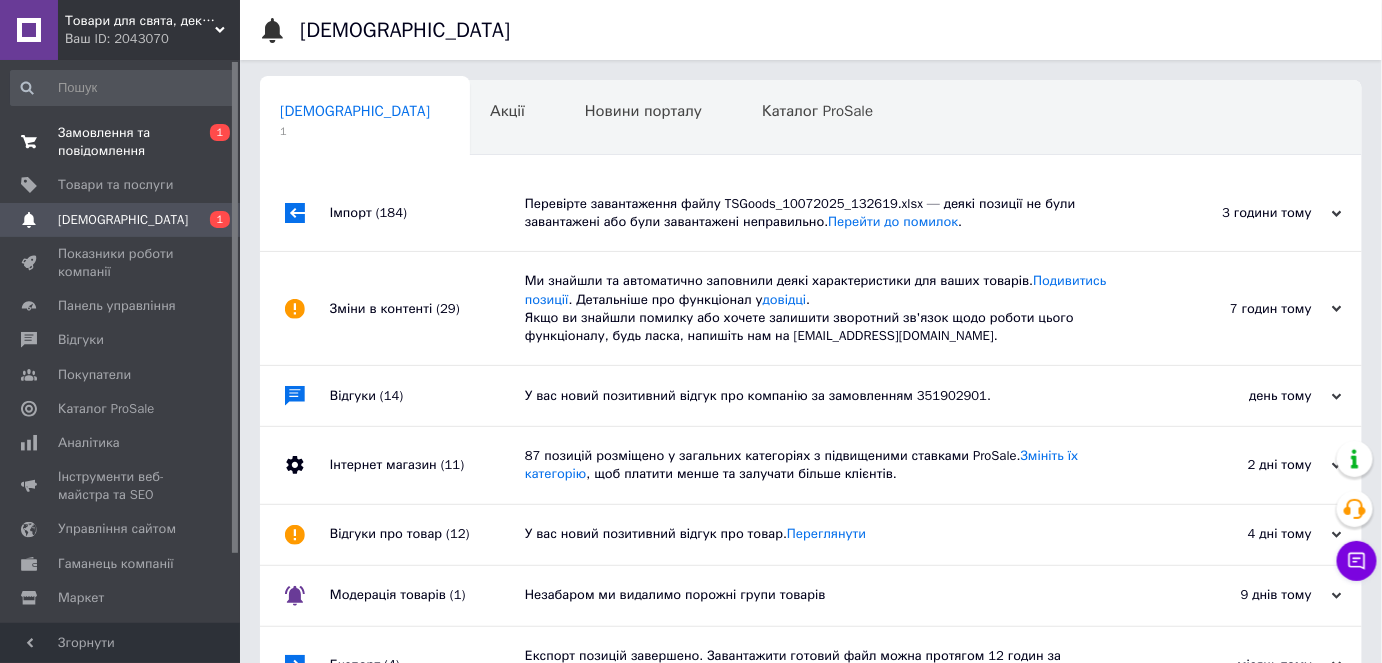 click on "Замовлення та повідомлення" at bounding box center (121, 142) 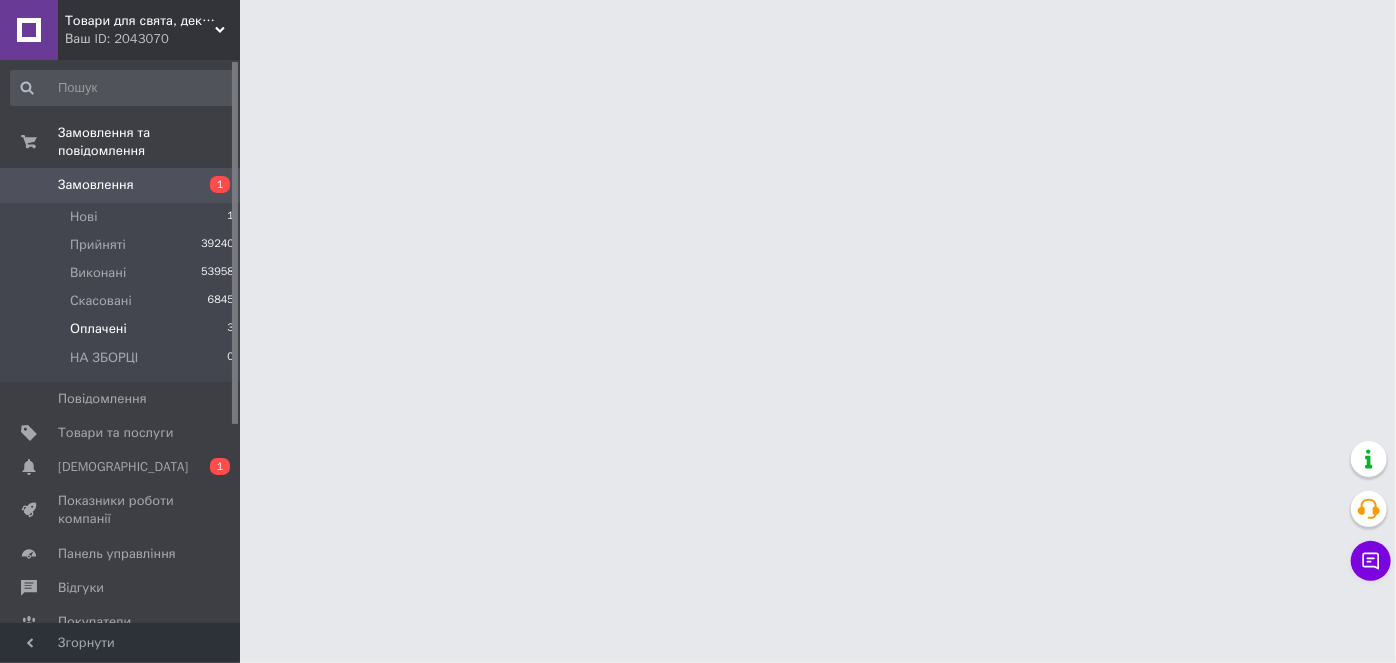 click on "Оплачені 3" at bounding box center [123, 329] 